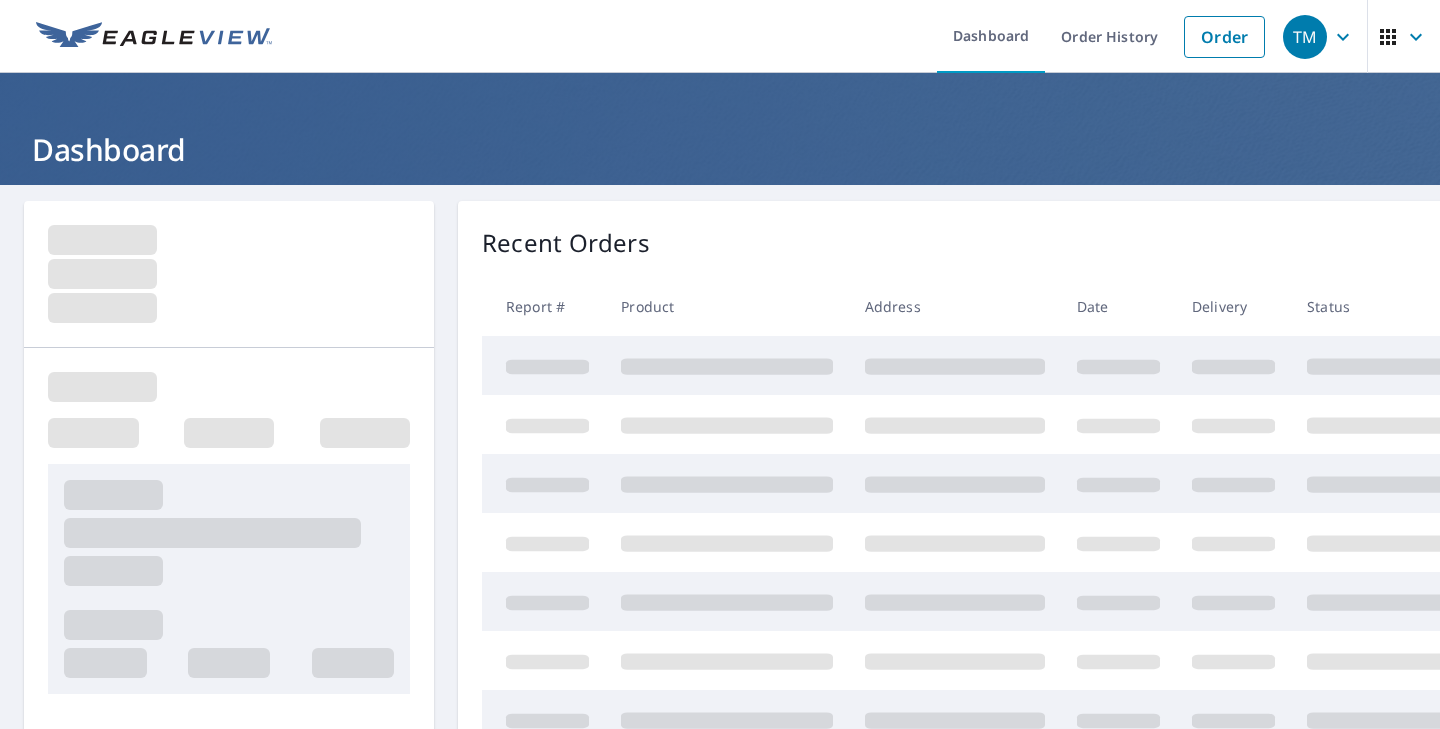scroll, scrollTop: 0, scrollLeft: 0, axis: both 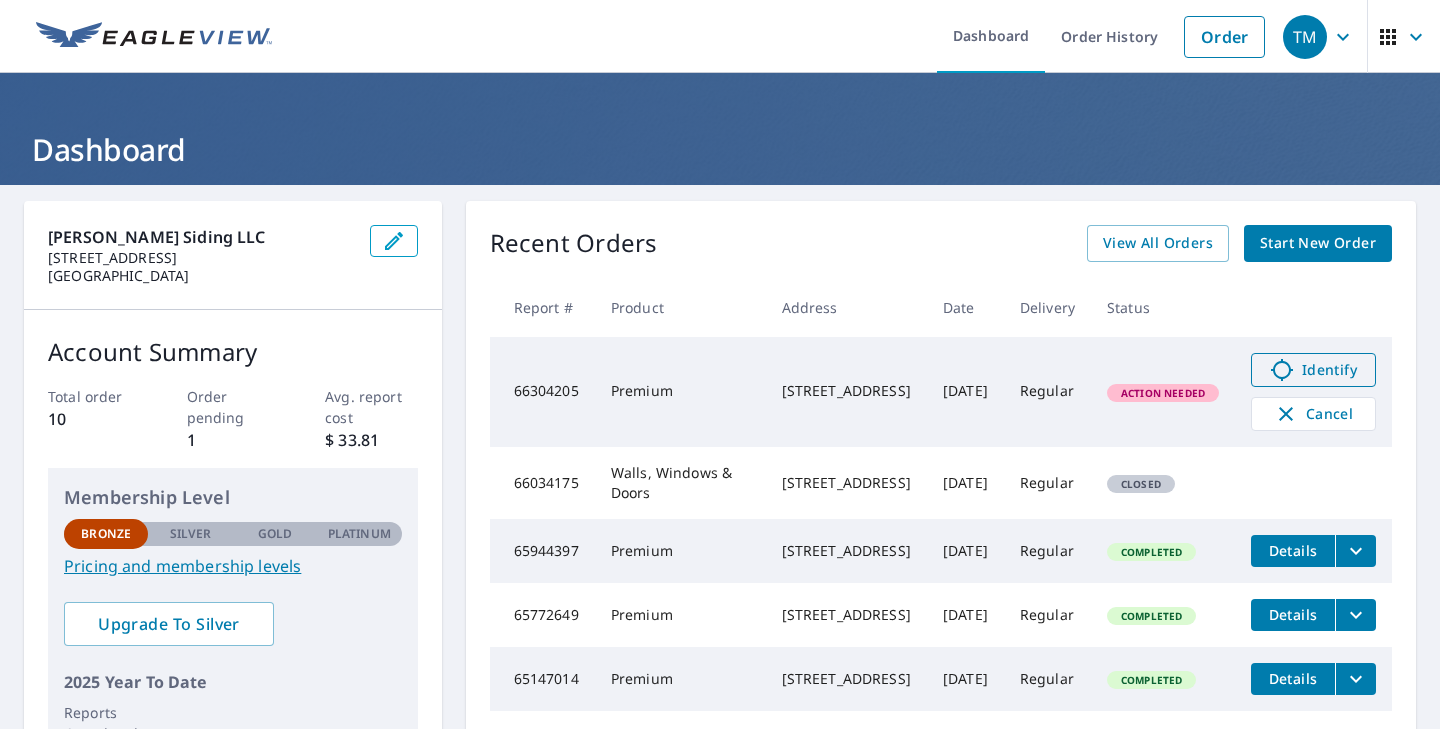 click 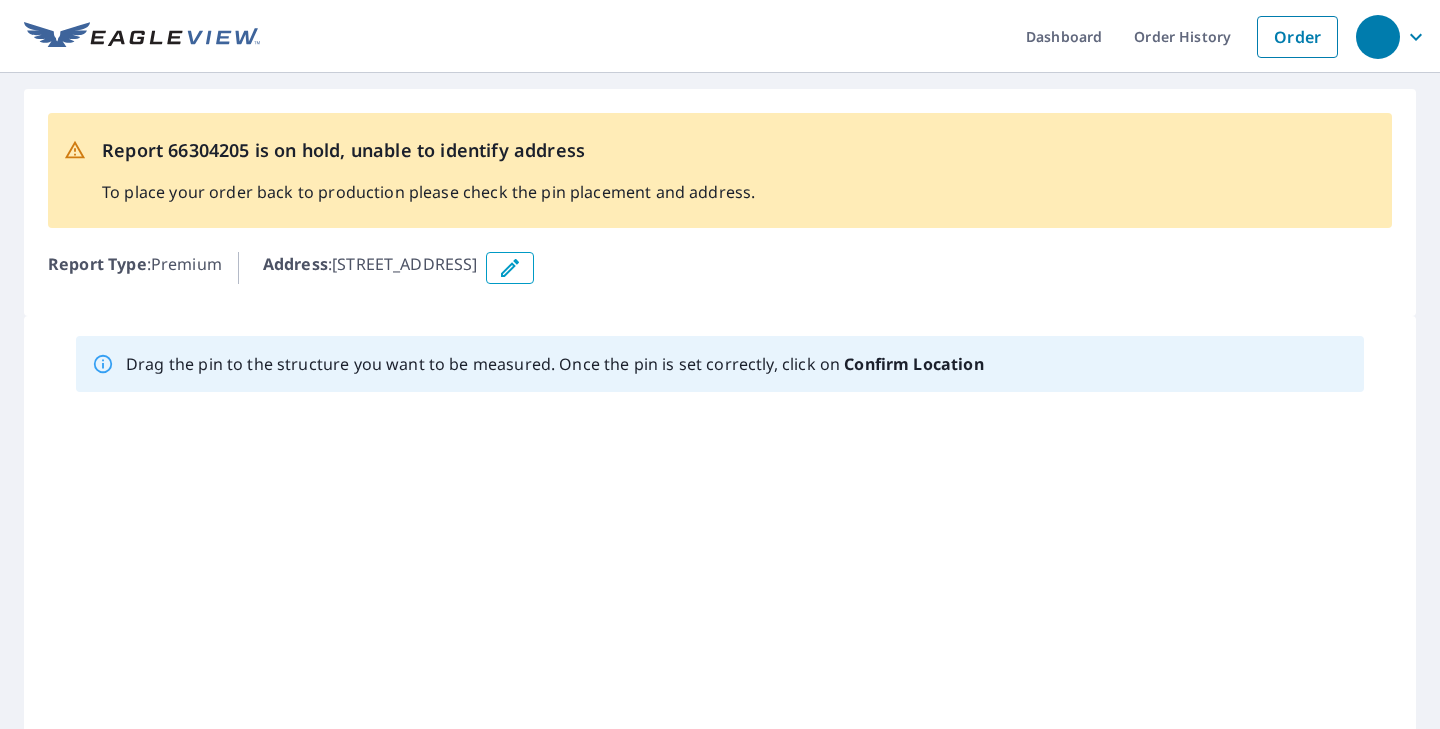 scroll, scrollTop: 0, scrollLeft: 0, axis: both 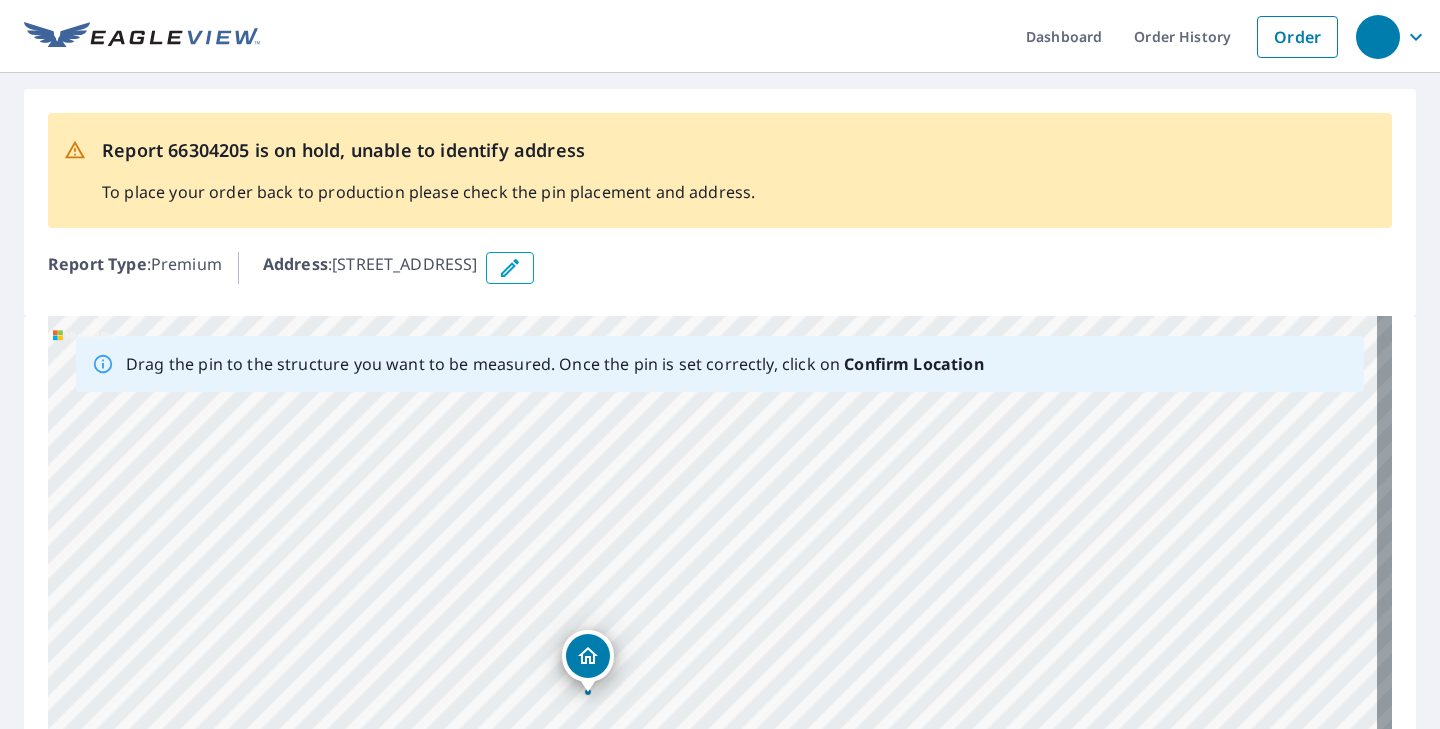 drag, startPoint x: 999, startPoint y: 536, endPoint x: 770, endPoint y: 674, distance: 267.3668 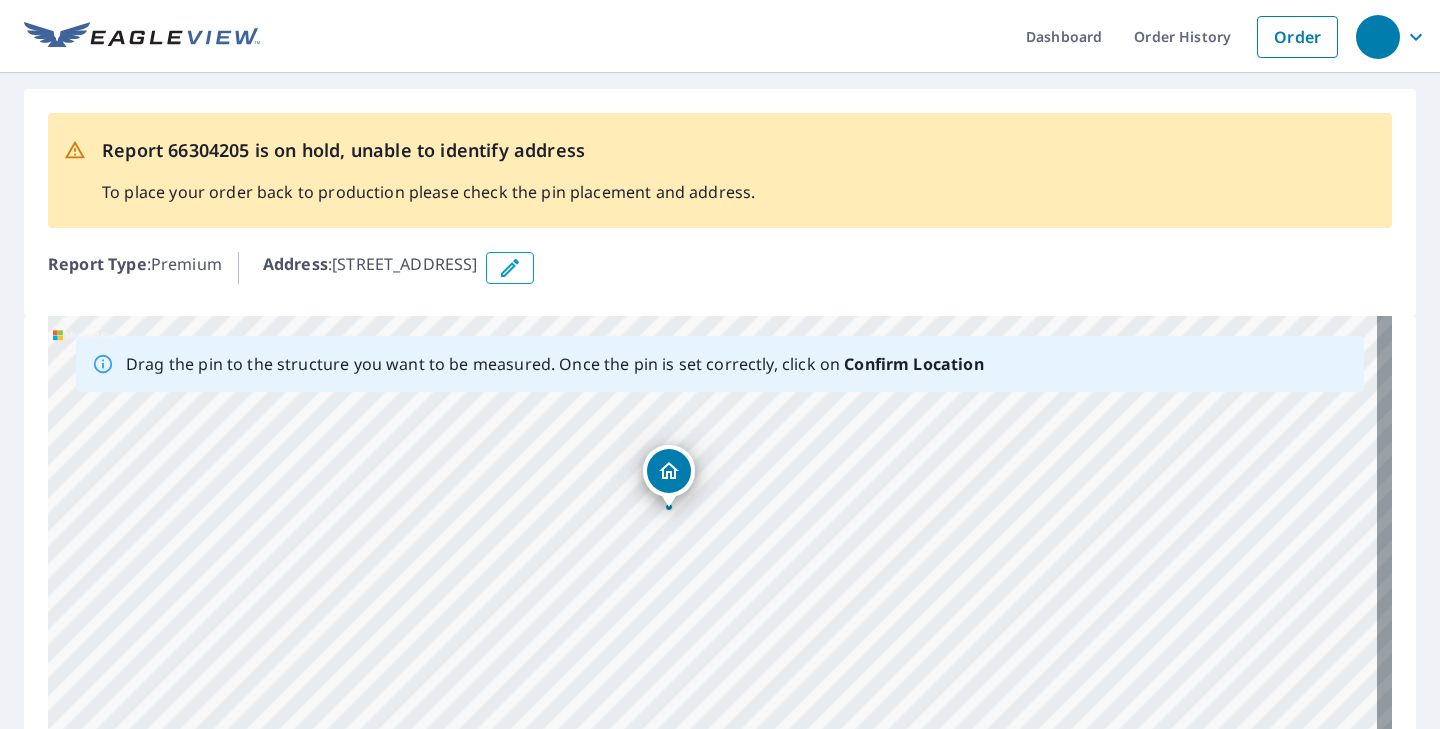 drag, startPoint x: 779, startPoint y: 648, endPoint x: 860, endPoint y: 464, distance: 201.0398 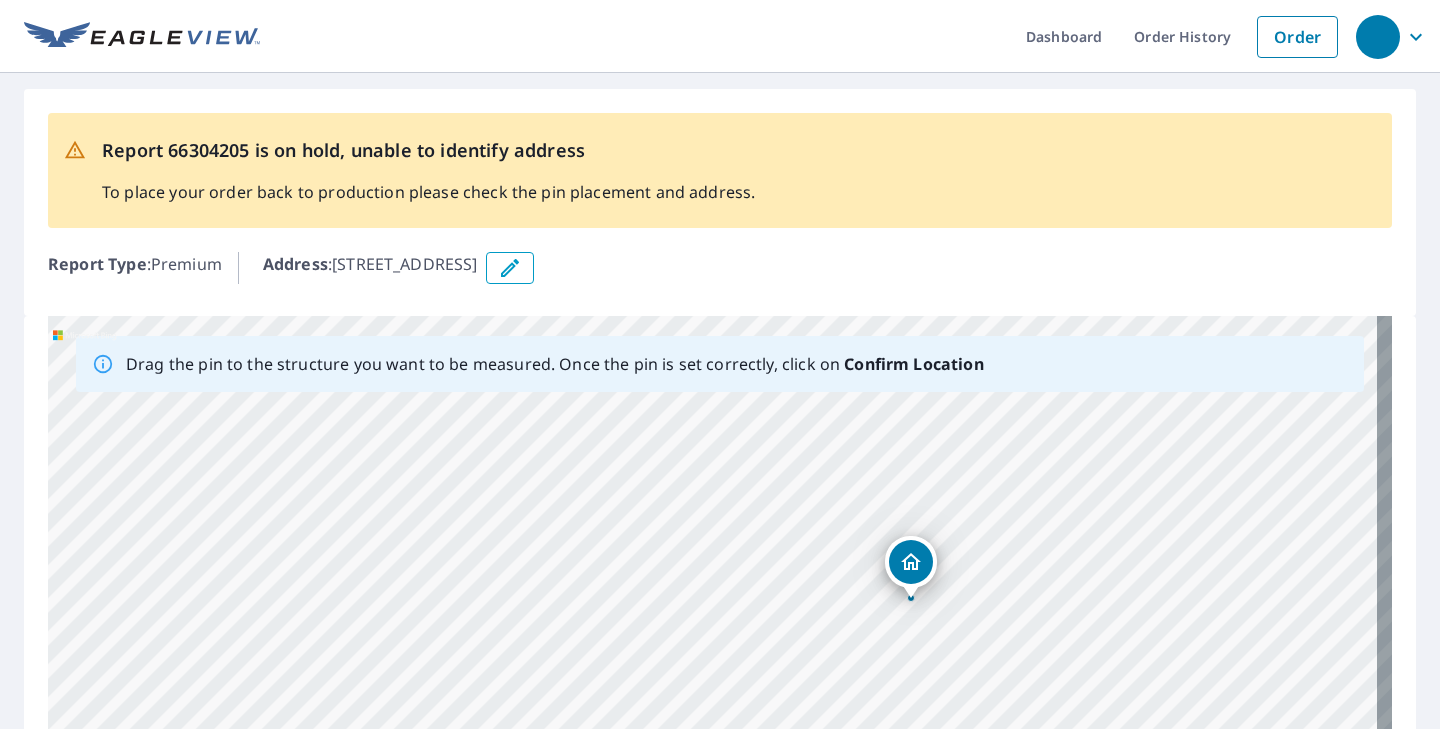 drag, startPoint x: 841, startPoint y: 552, endPoint x: 1091, endPoint y: 632, distance: 262.4881 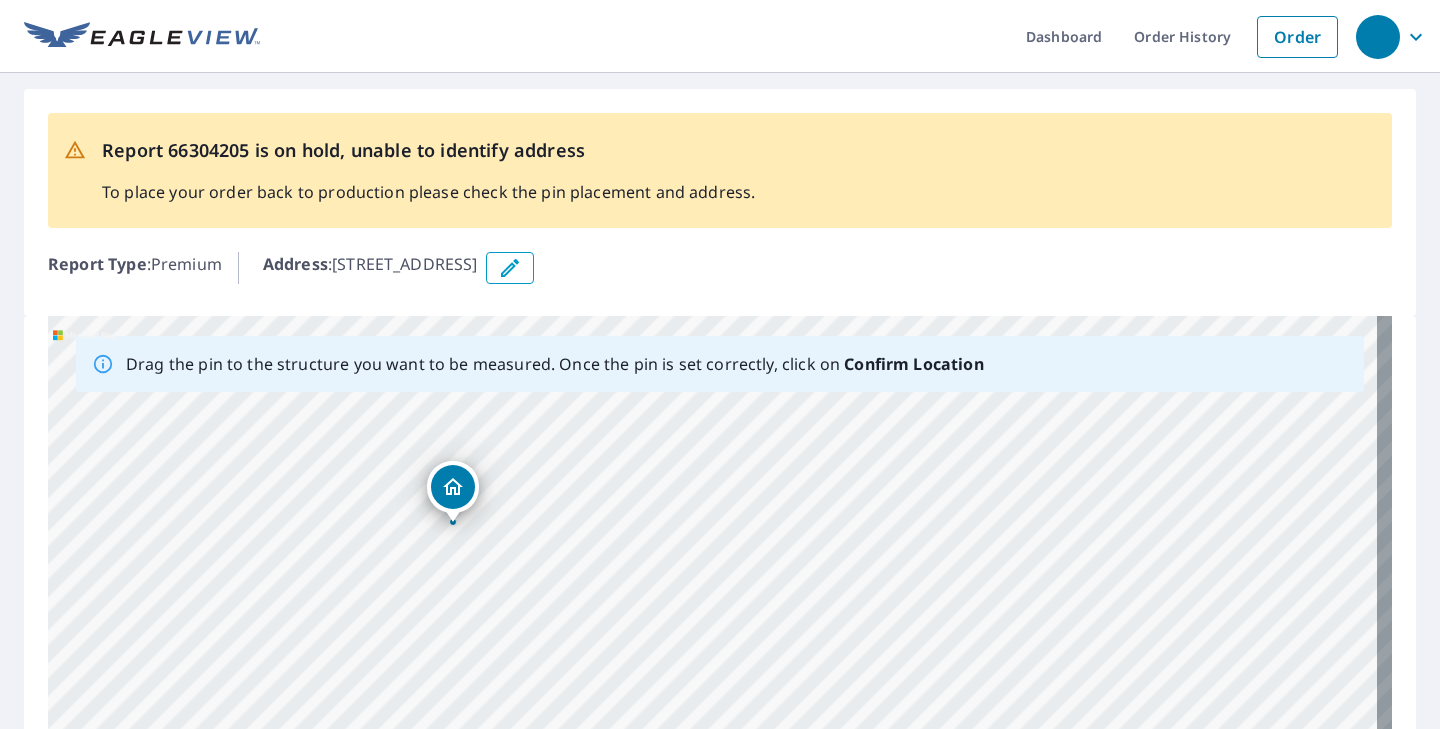 drag, startPoint x: 922, startPoint y: 560, endPoint x: 456, endPoint y: 494, distance: 470.6506 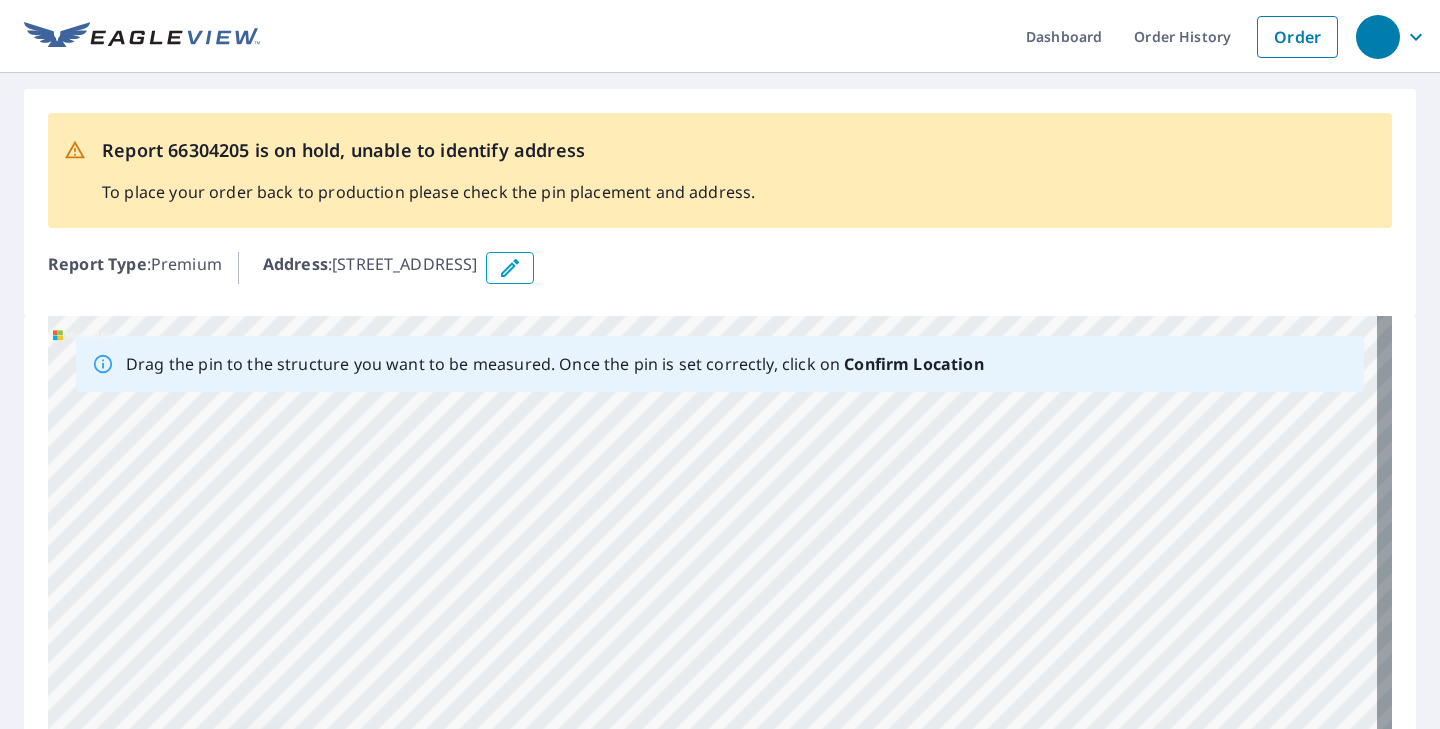 drag, startPoint x: 856, startPoint y: 549, endPoint x: 388, endPoint y: 739, distance: 505.09802 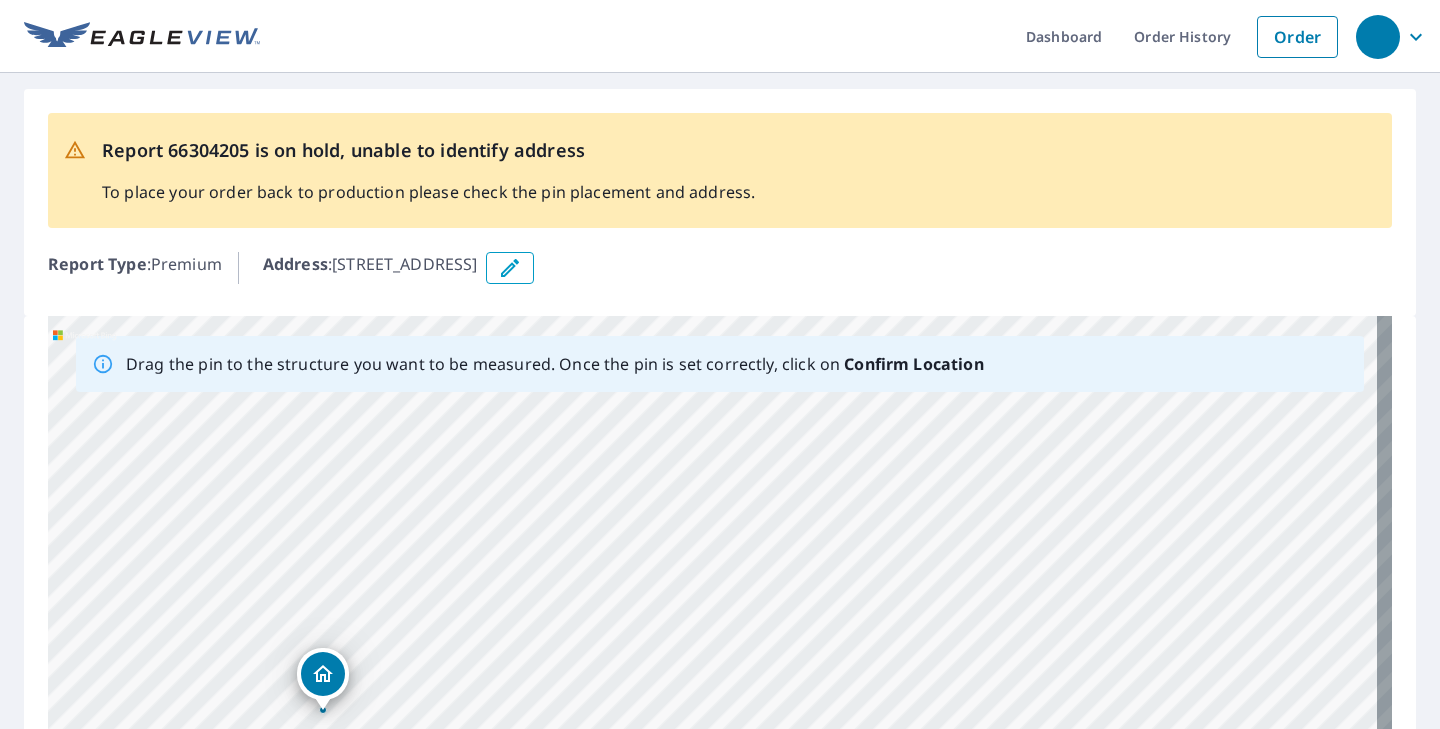 click on "300 N Green St Toledo, IA 52342" at bounding box center [720, 629] 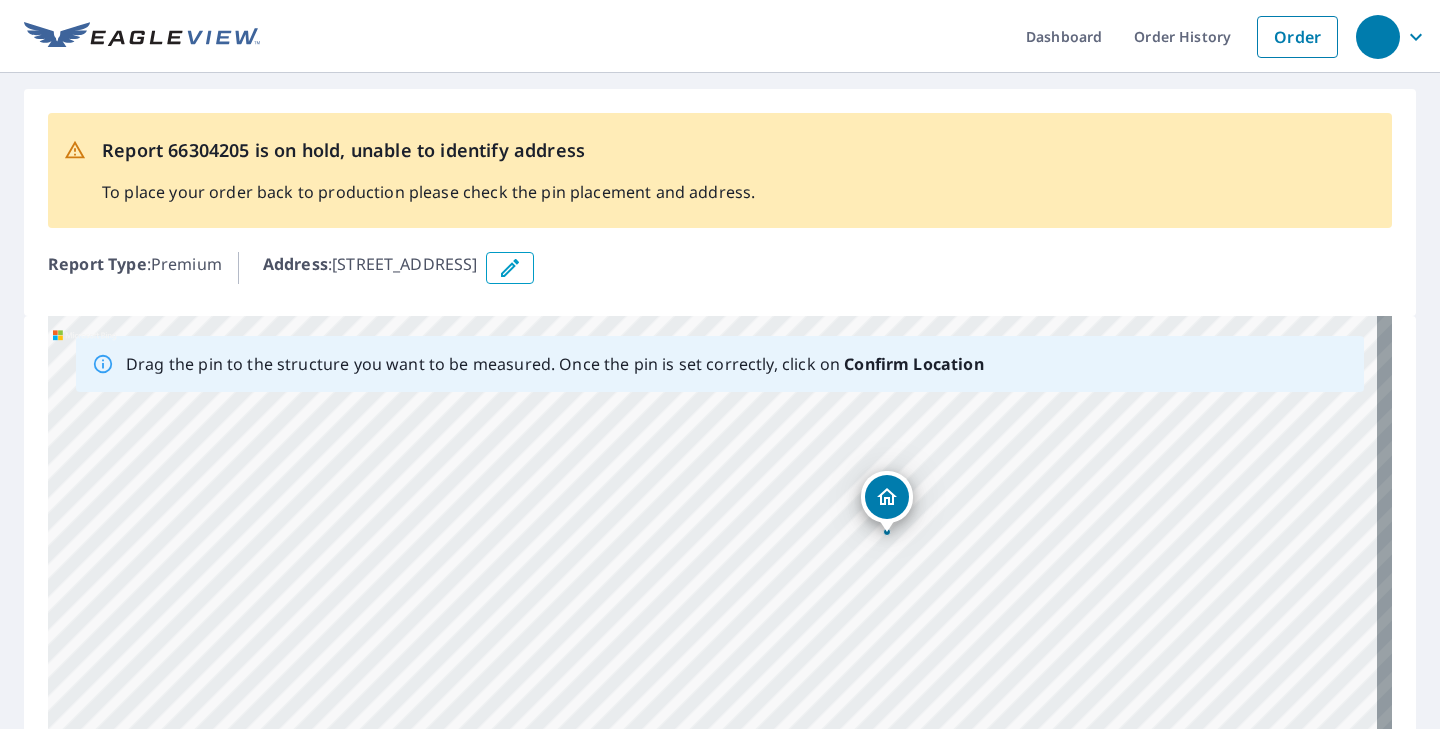 drag, startPoint x: 339, startPoint y: 664, endPoint x: 894, endPoint y: 496, distance: 579.8698 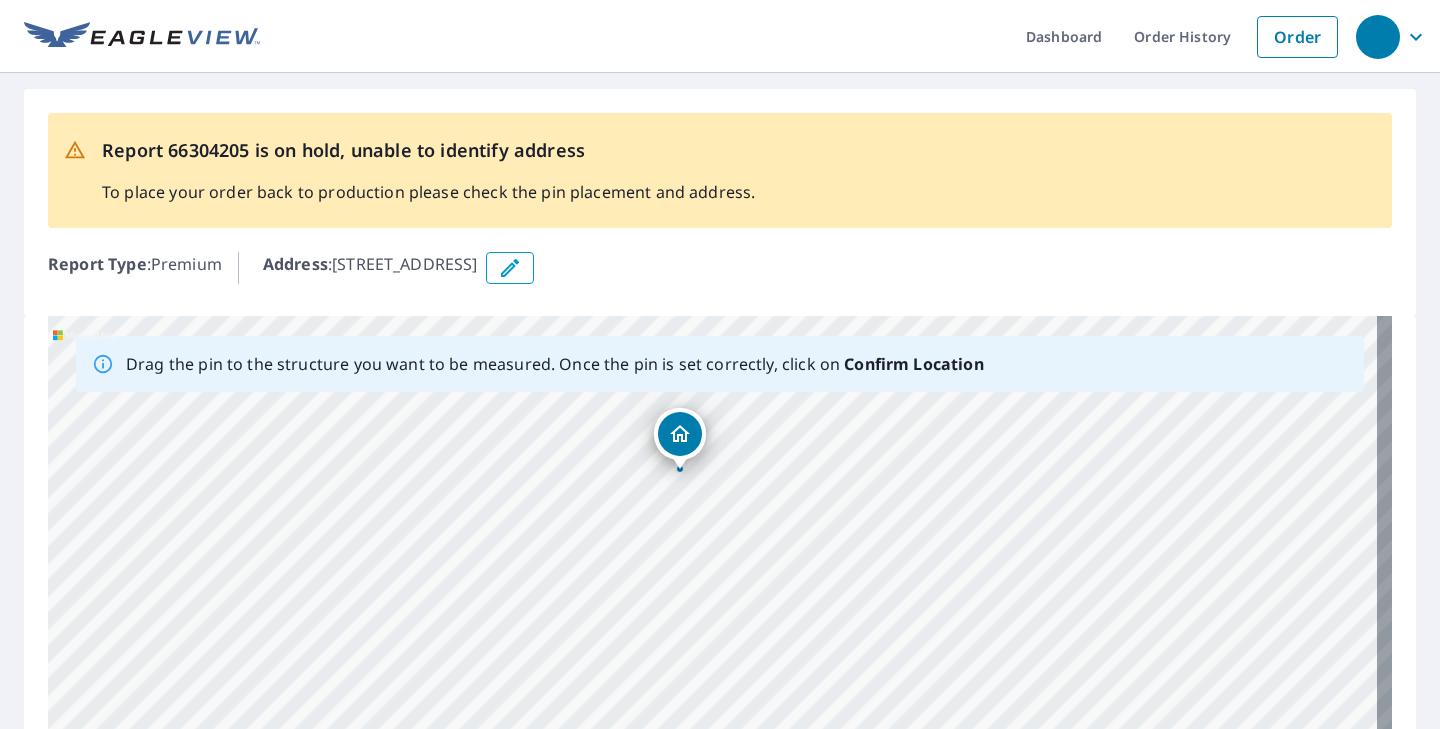 drag, startPoint x: 724, startPoint y: 591, endPoint x: 691, endPoint y: 435, distance: 159.4522 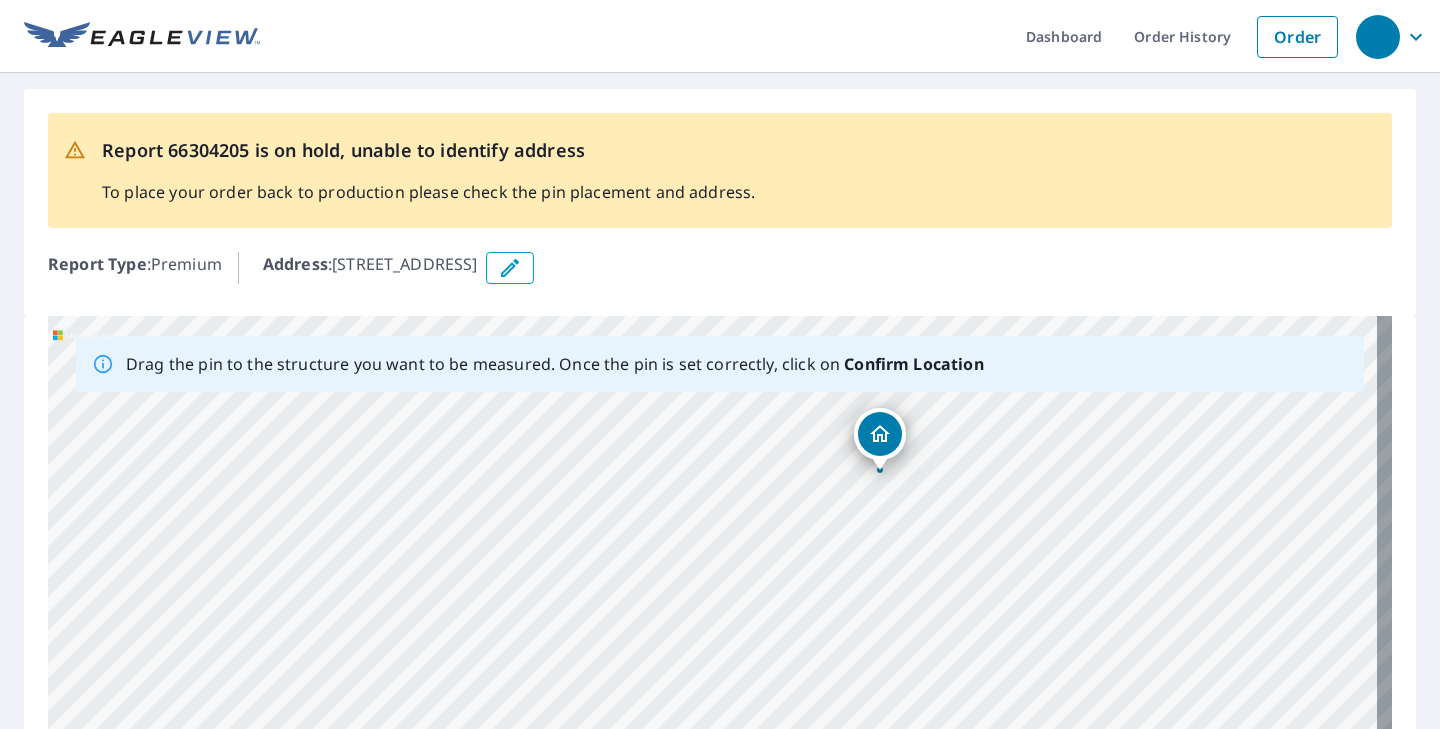 drag, startPoint x: 762, startPoint y: 604, endPoint x: 929, endPoint y: 448, distance: 228.5279 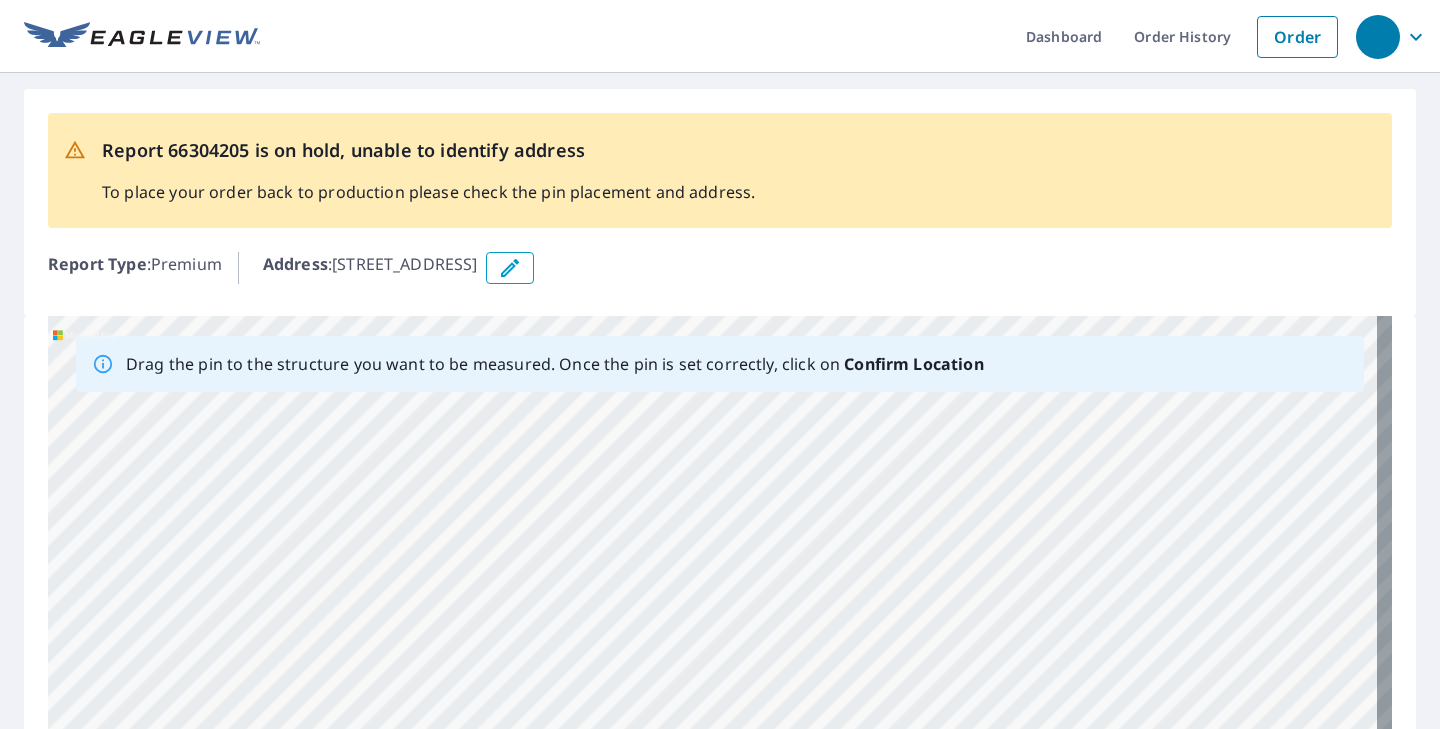 drag, startPoint x: 977, startPoint y: 520, endPoint x: 910, endPoint y: 310, distance: 220.42912 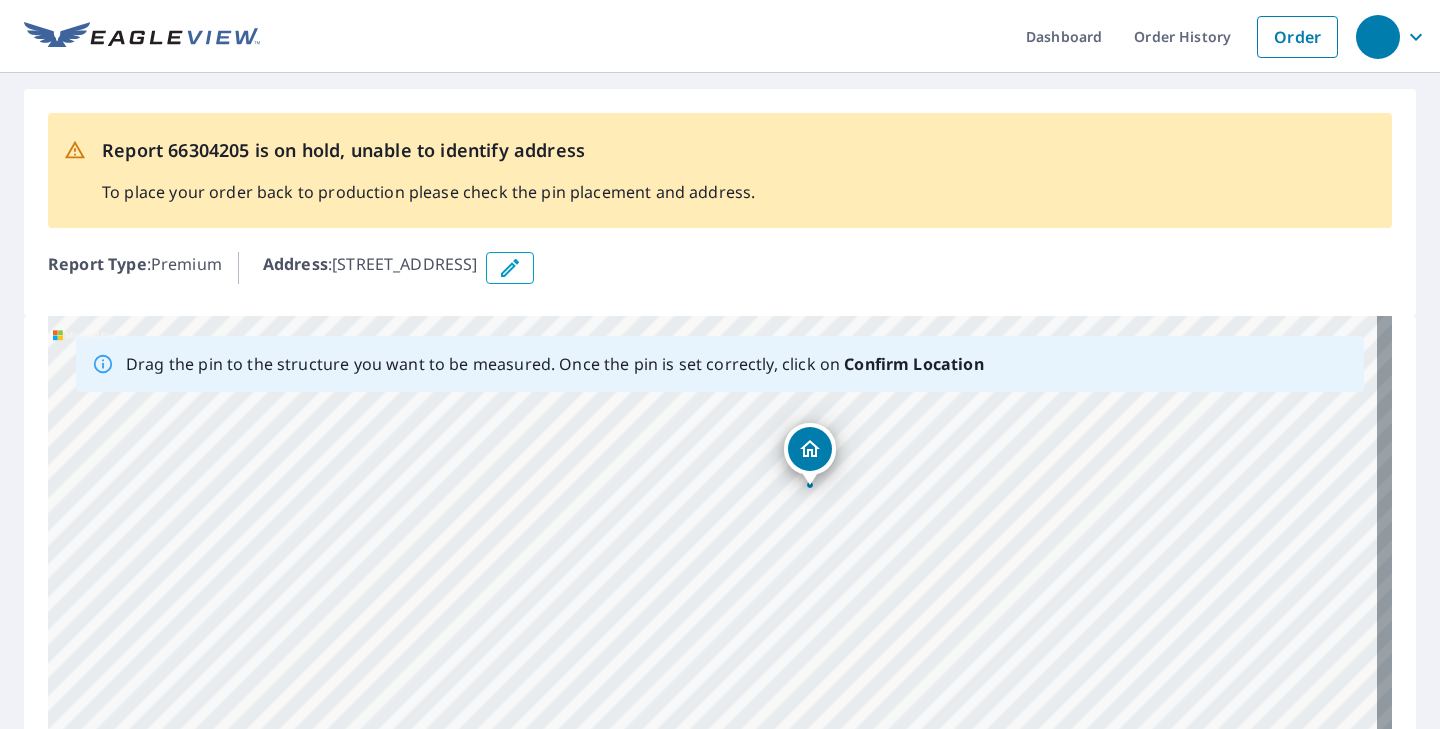drag, startPoint x: 907, startPoint y: 529, endPoint x: 906, endPoint y: 539, distance: 10.049875 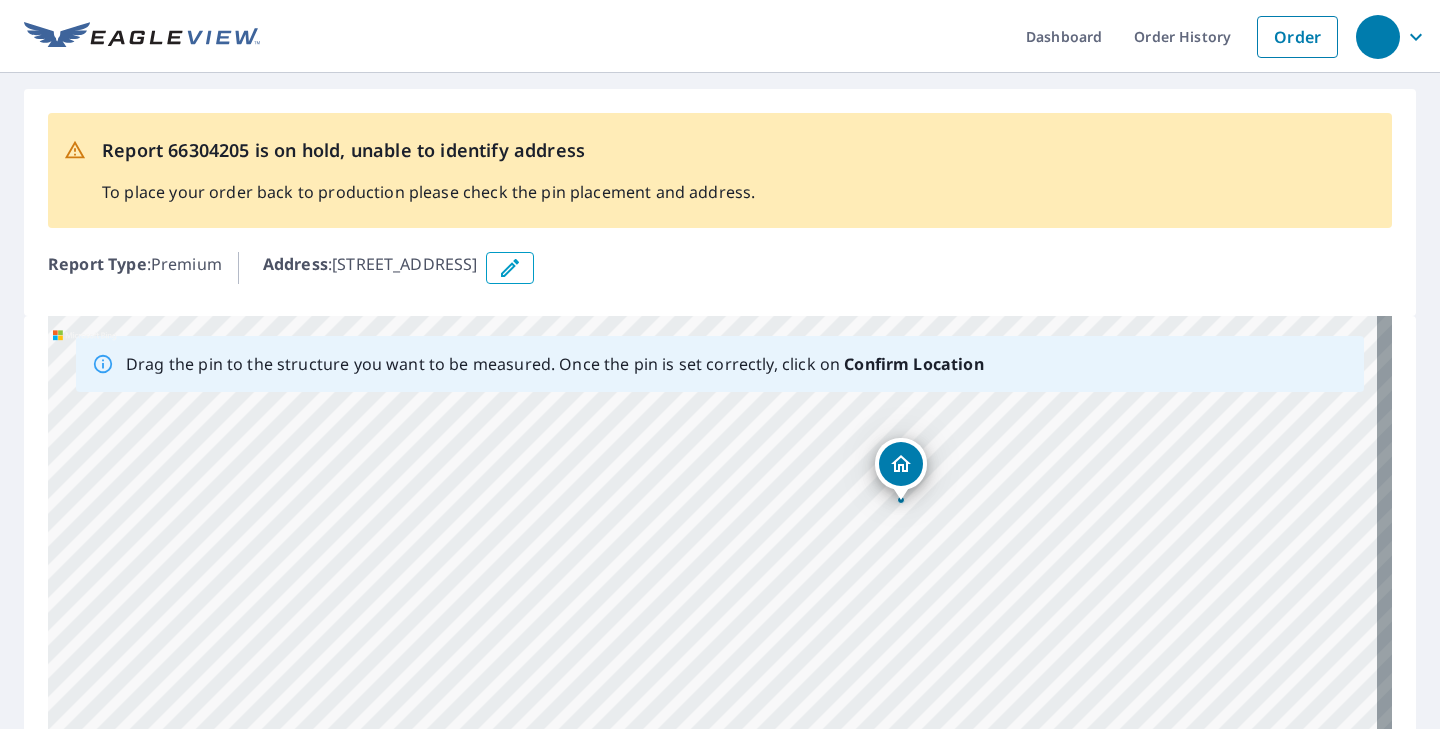 drag, startPoint x: 845, startPoint y: 544, endPoint x: 934, endPoint y: 559, distance: 90.255196 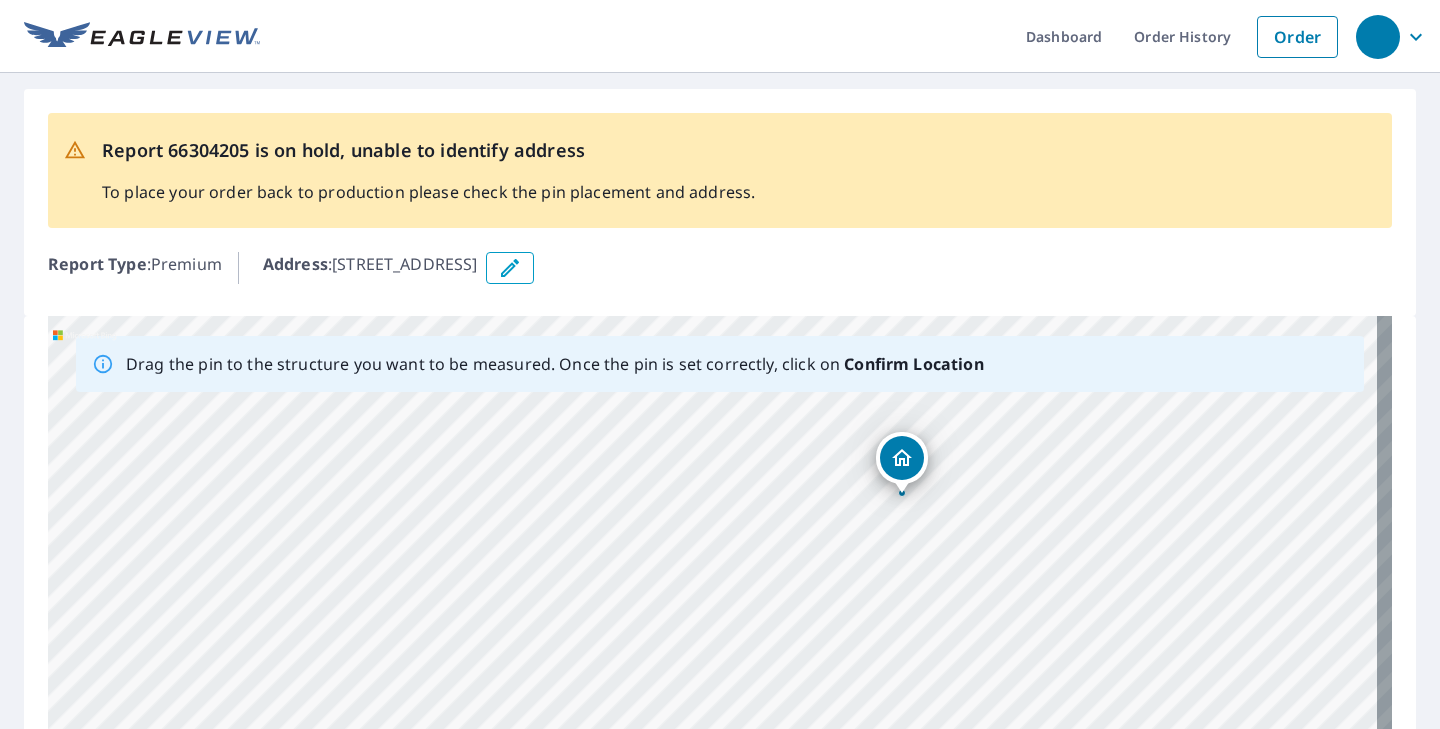 drag, startPoint x: 905, startPoint y: 474, endPoint x: 908, endPoint y: 463, distance: 11.401754 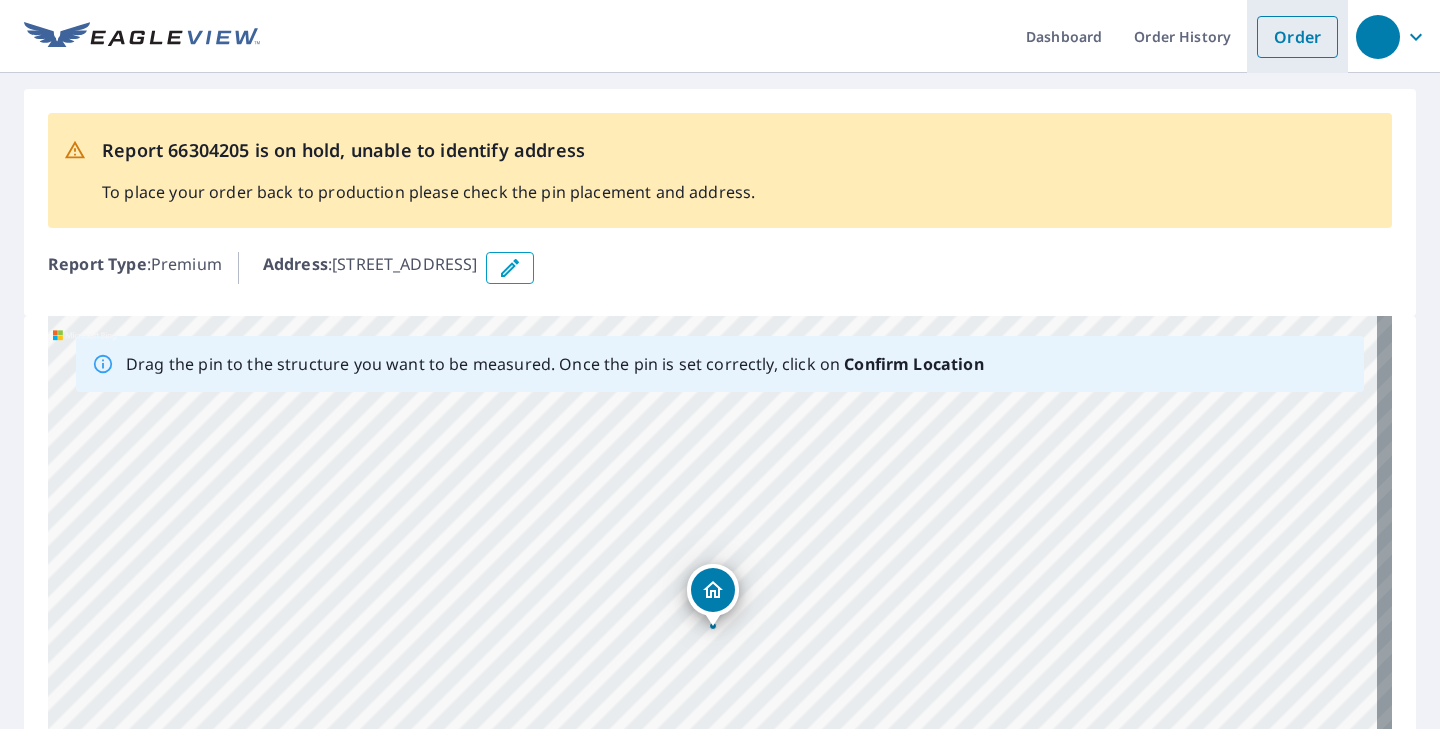 click on "Order" at bounding box center (1297, 37) 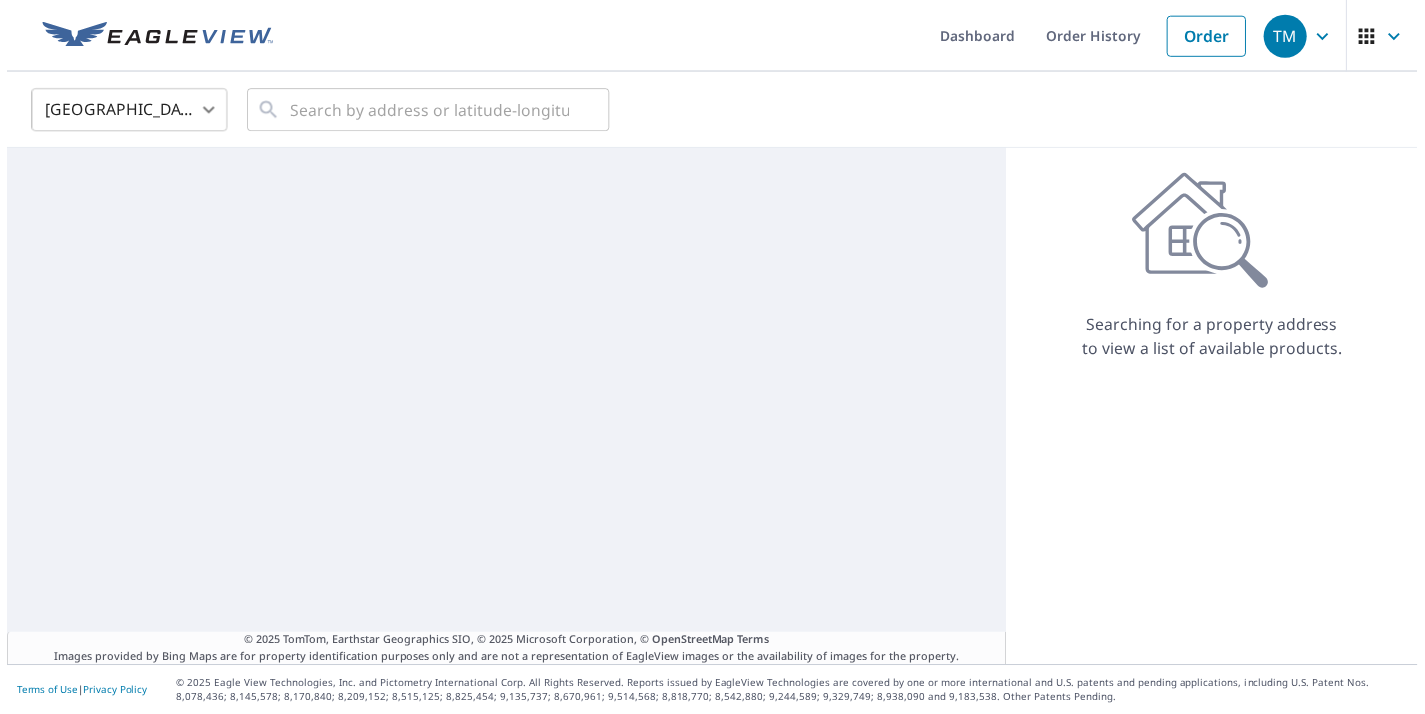 scroll, scrollTop: 0, scrollLeft: 0, axis: both 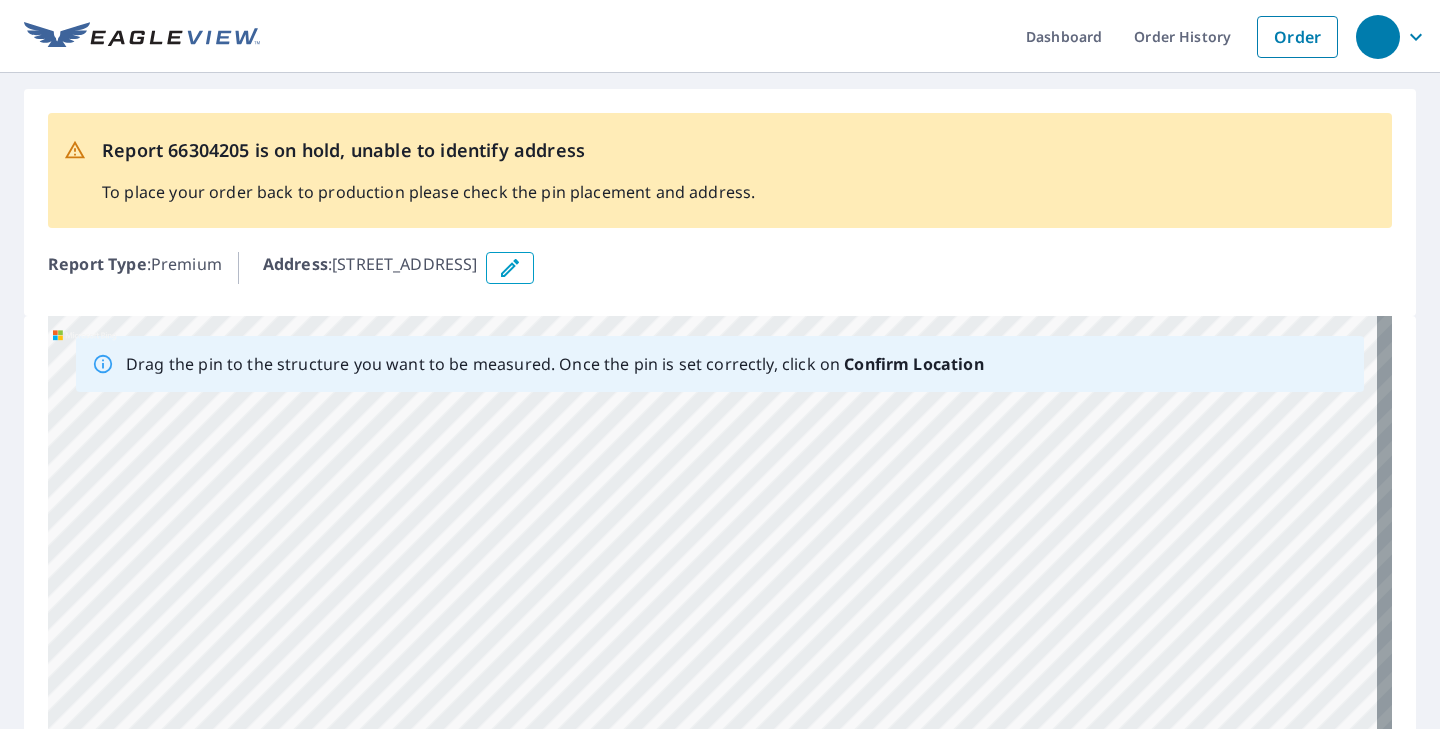 drag, startPoint x: 909, startPoint y: 482, endPoint x: 800, endPoint y: 779, distance: 316.37003 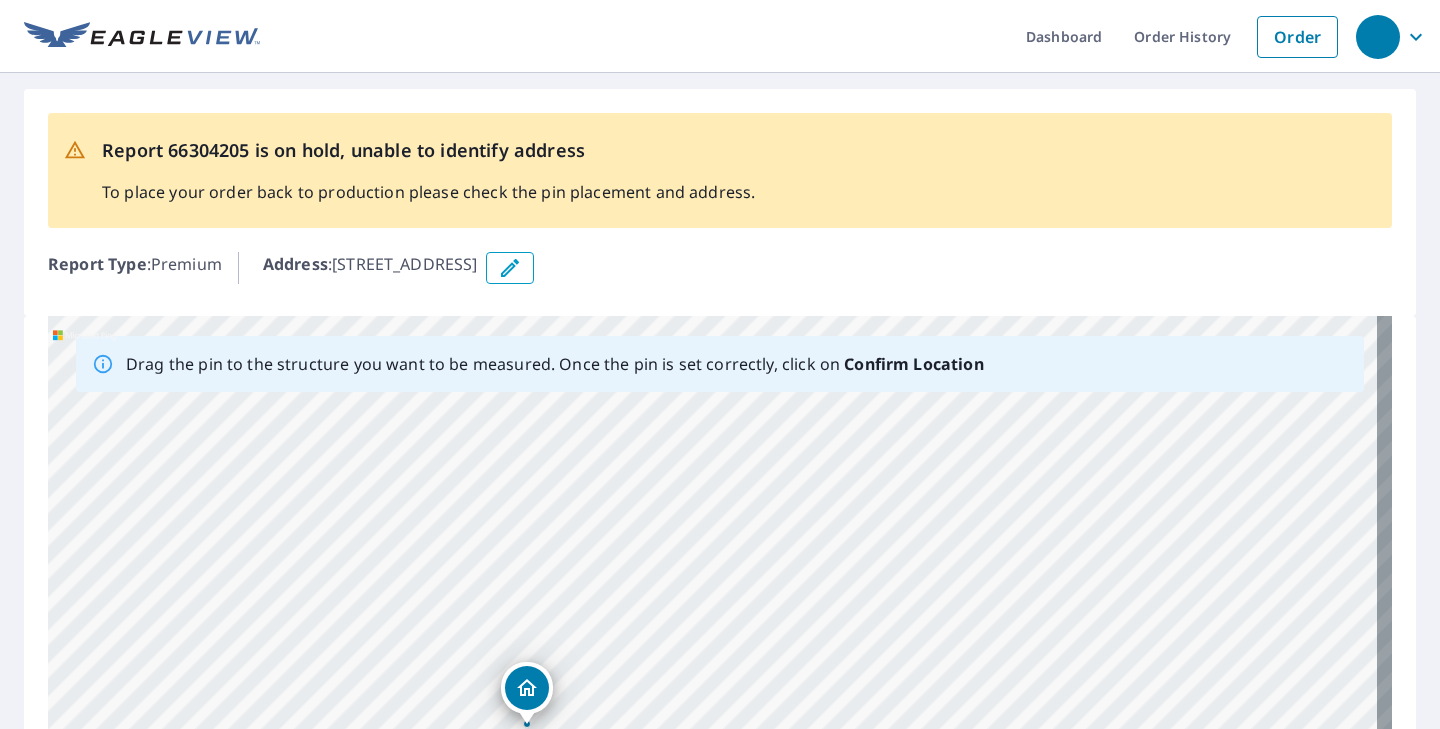click on "300 N Green St Toledo, IA 52342" at bounding box center [720, 629] 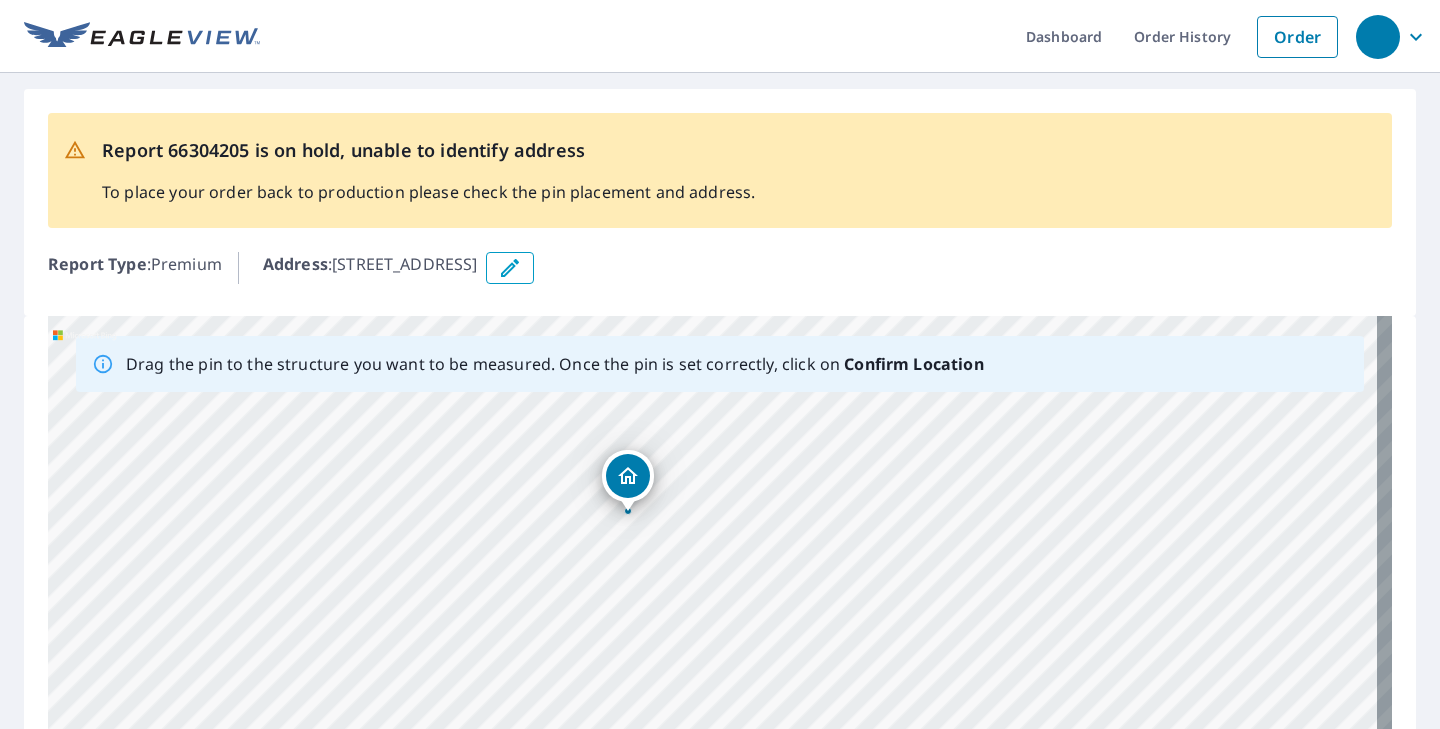 drag, startPoint x: 527, startPoint y: 693, endPoint x: 628, endPoint y: 480, distance: 235.7329 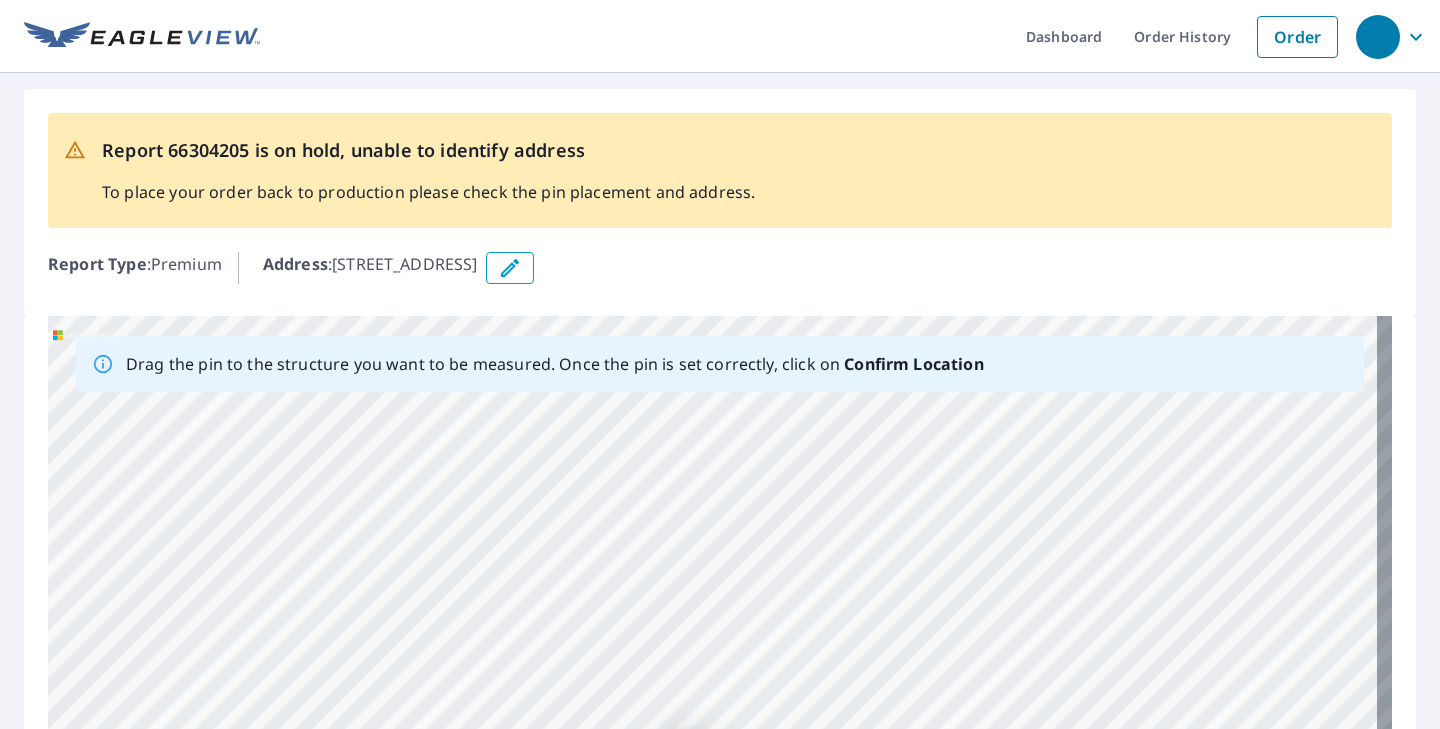 drag, startPoint x: 807, startPoint y: 557, endPoint x: 770, endPoint y: 782, distance: 228.02193 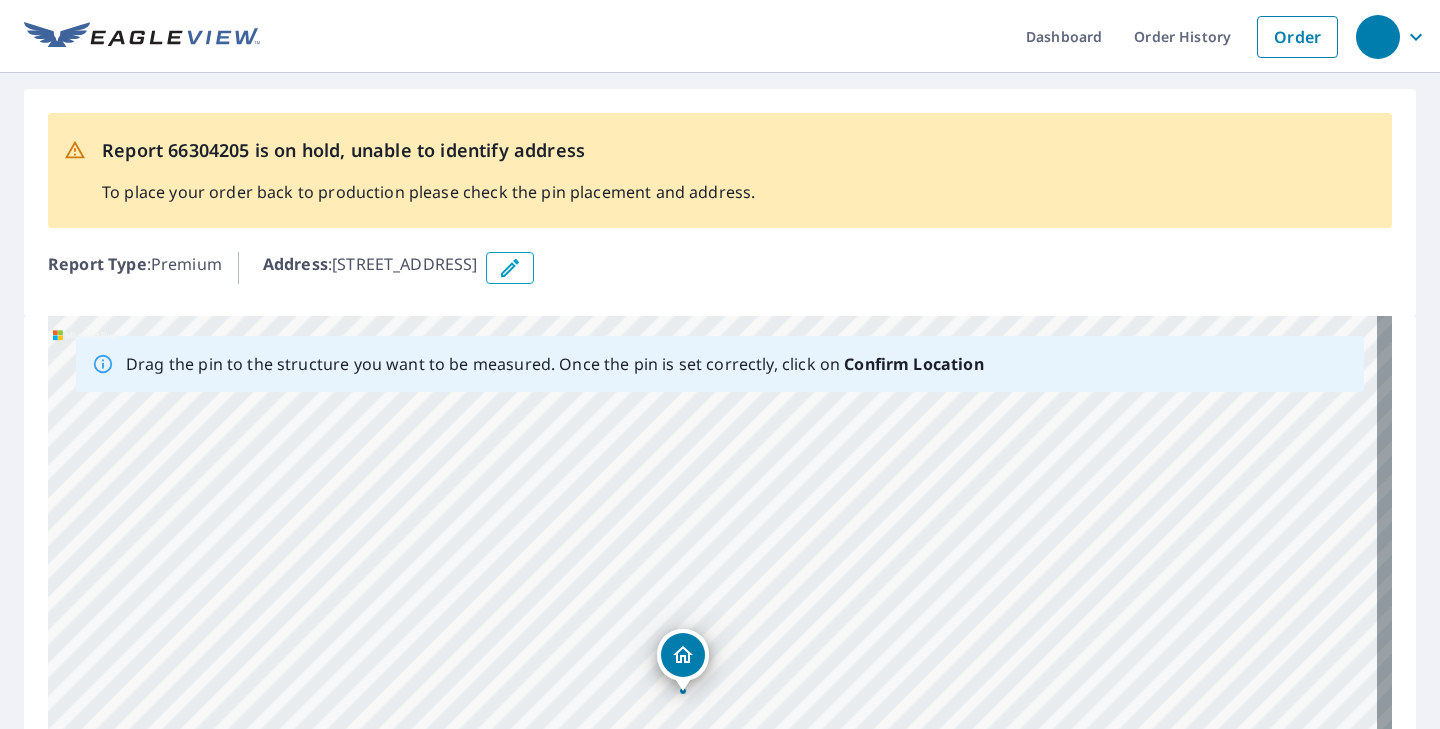 click on "300 N Green St Toledo, IA 52342" at bounding box center (720, 629) 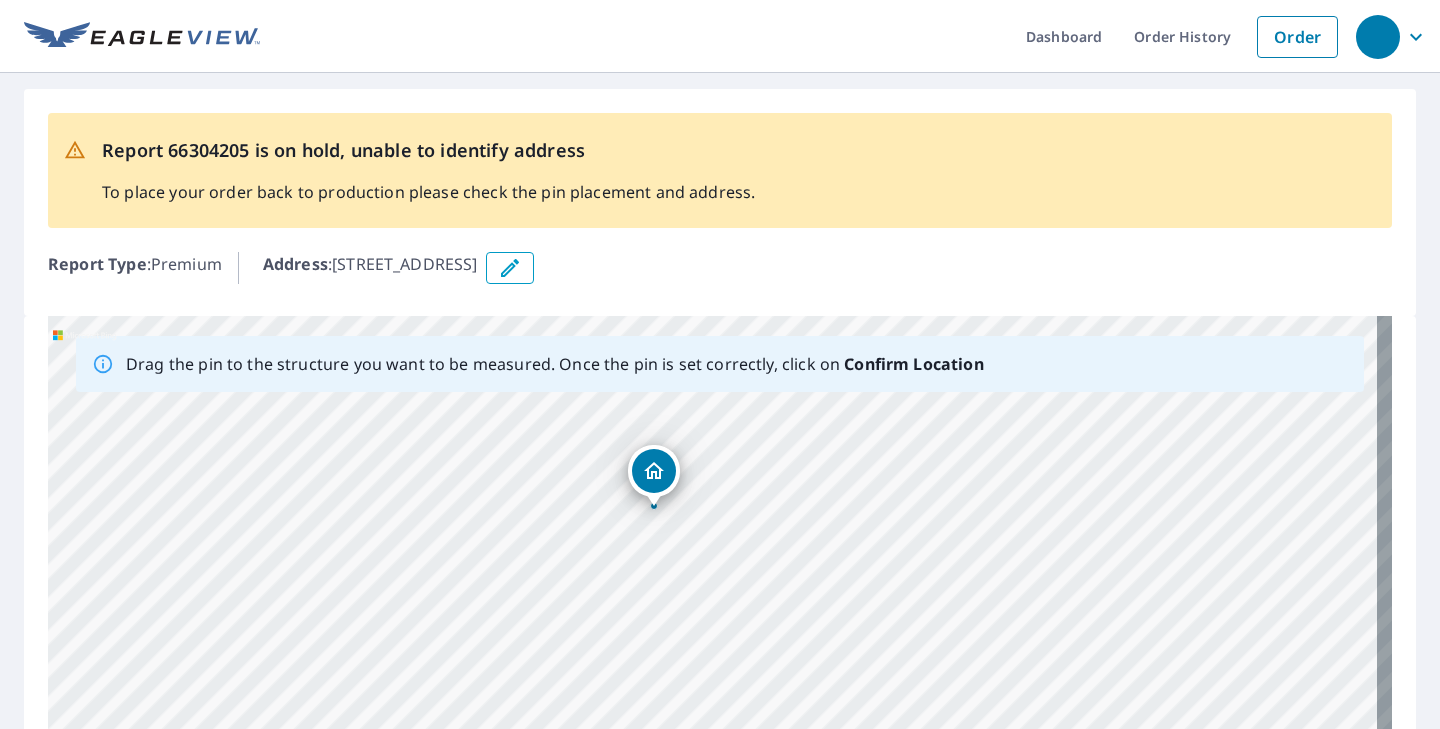 drag, startPoint x: 695, startPoint y: 660, endPoint x: 656, endPoint y: 452, distance: 211.62466 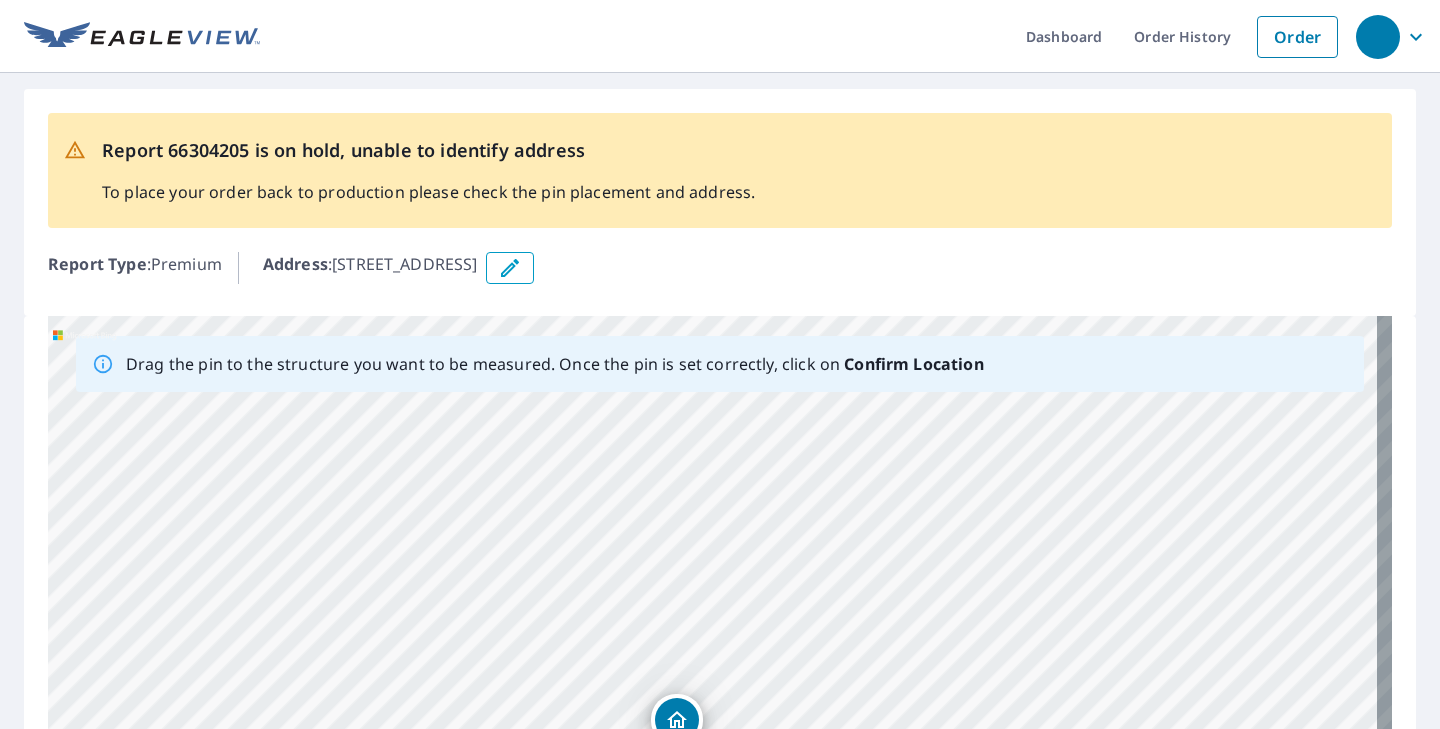 drag, startPoint x: 770, startPoint y: 512, endPoint x: 734, endPoint y: 642, distance: 134.89255 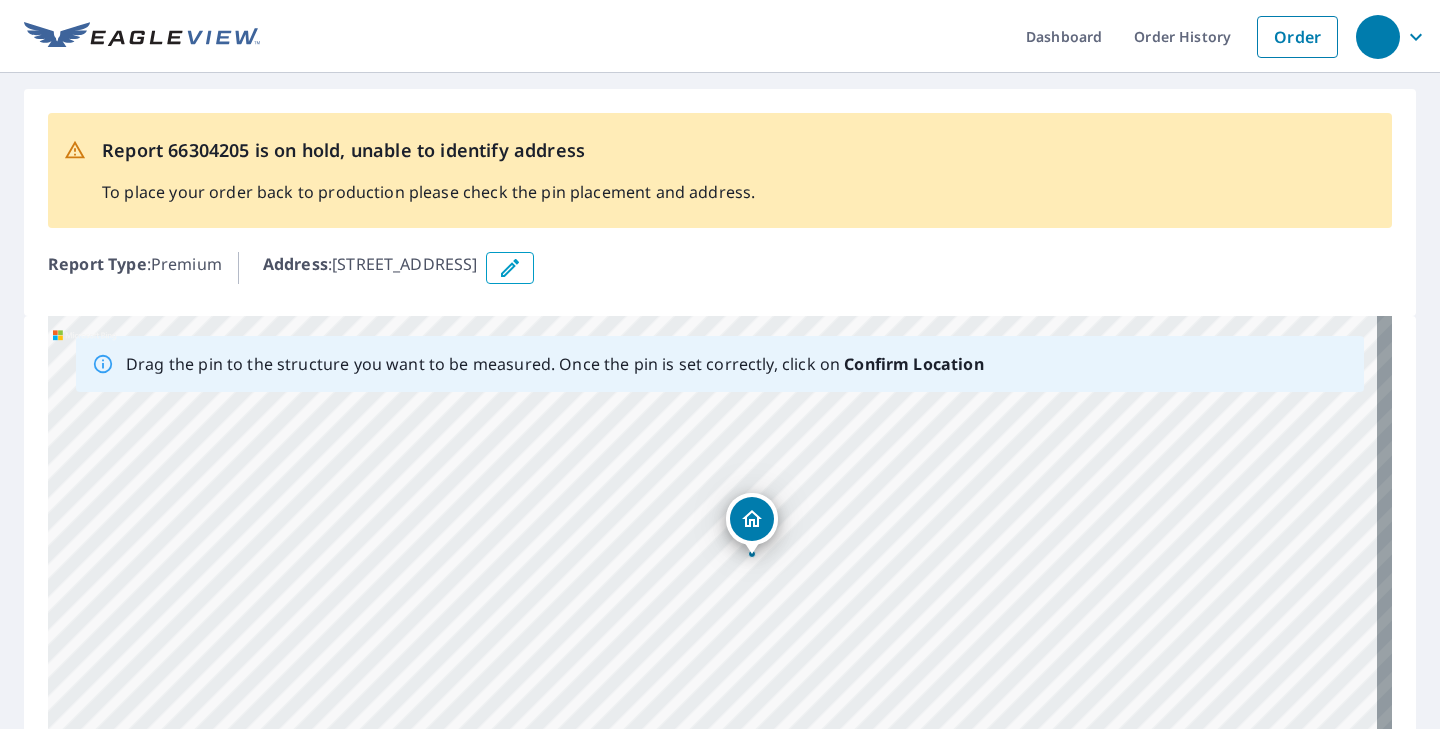 drag, startPoint x: 681, startPoint y: 712, endPoint x: 755, endPoint y: 510, distance: 215.12787 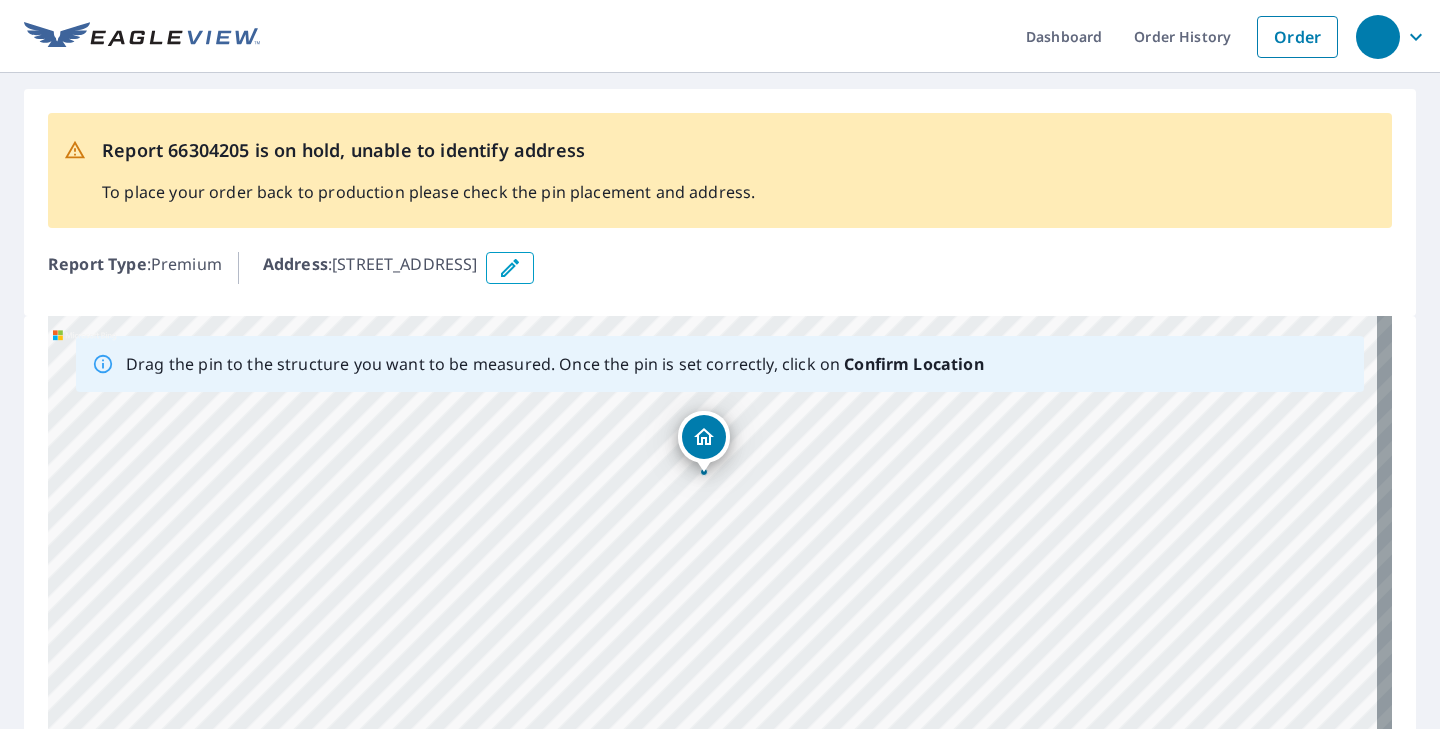 drag, startPoint x: 728, startPoint y: 585, endPoint x: 716, endPoint y: 434, distance: 151.47607 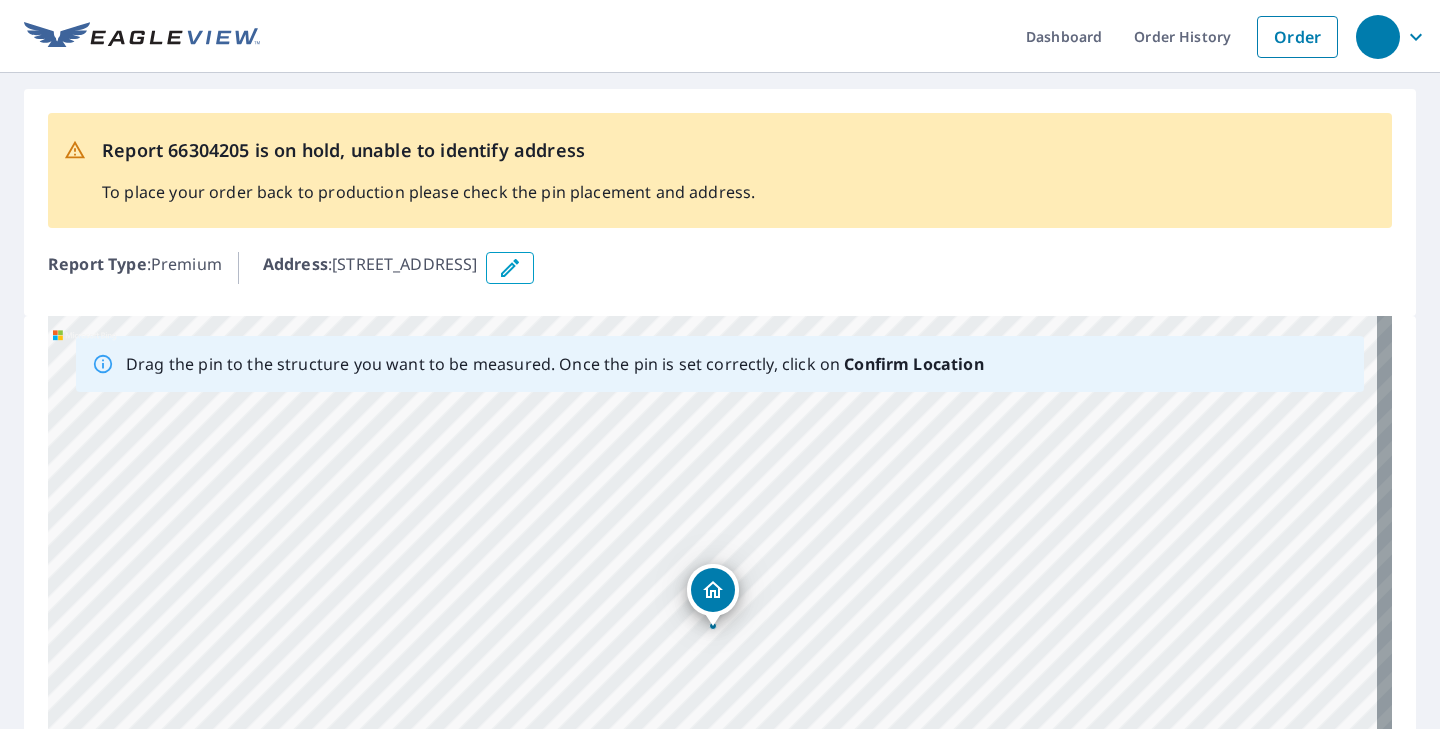 click on "Confirm Location" at bounding box center [913, 364] 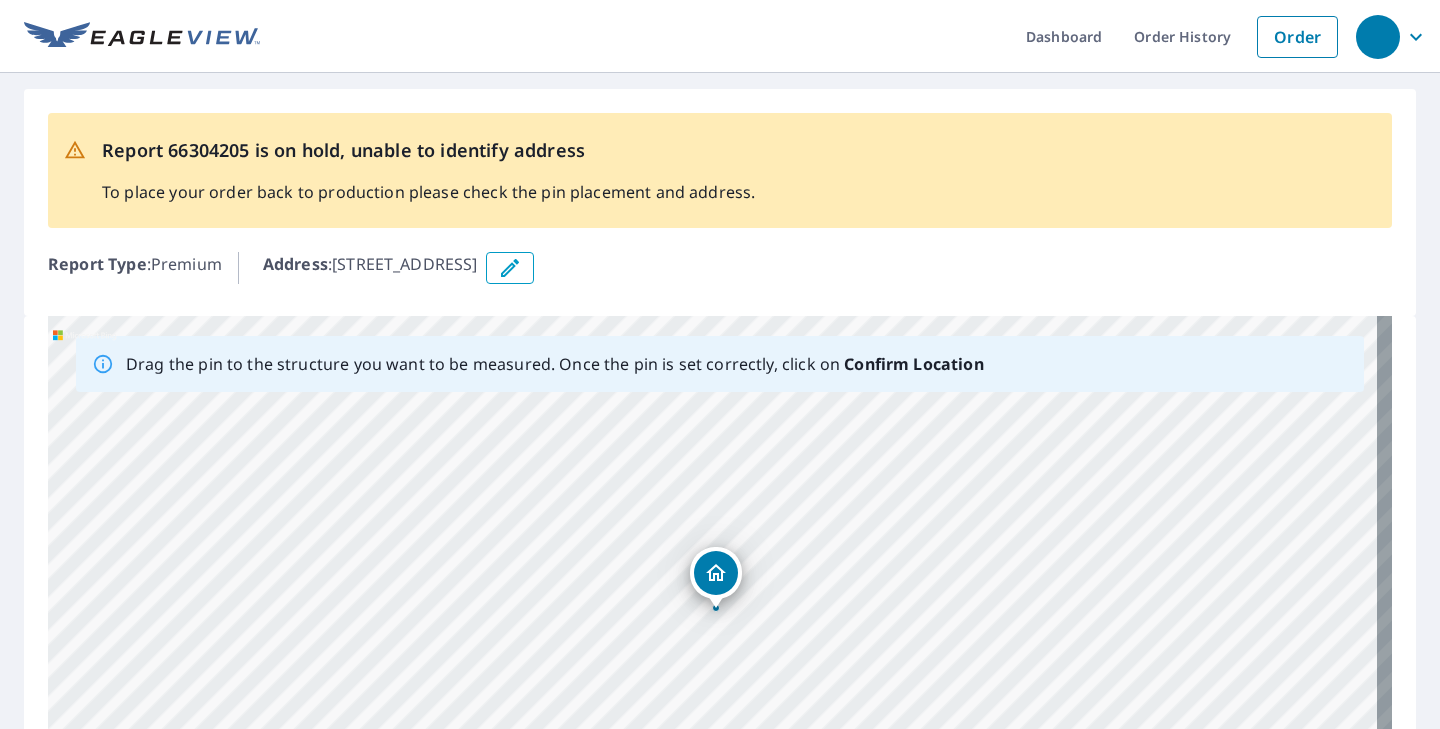 drag, startPoint x: 716, startPoint y: 582, endPoint x: 719, endPoint y: 564, distance: 18.248287 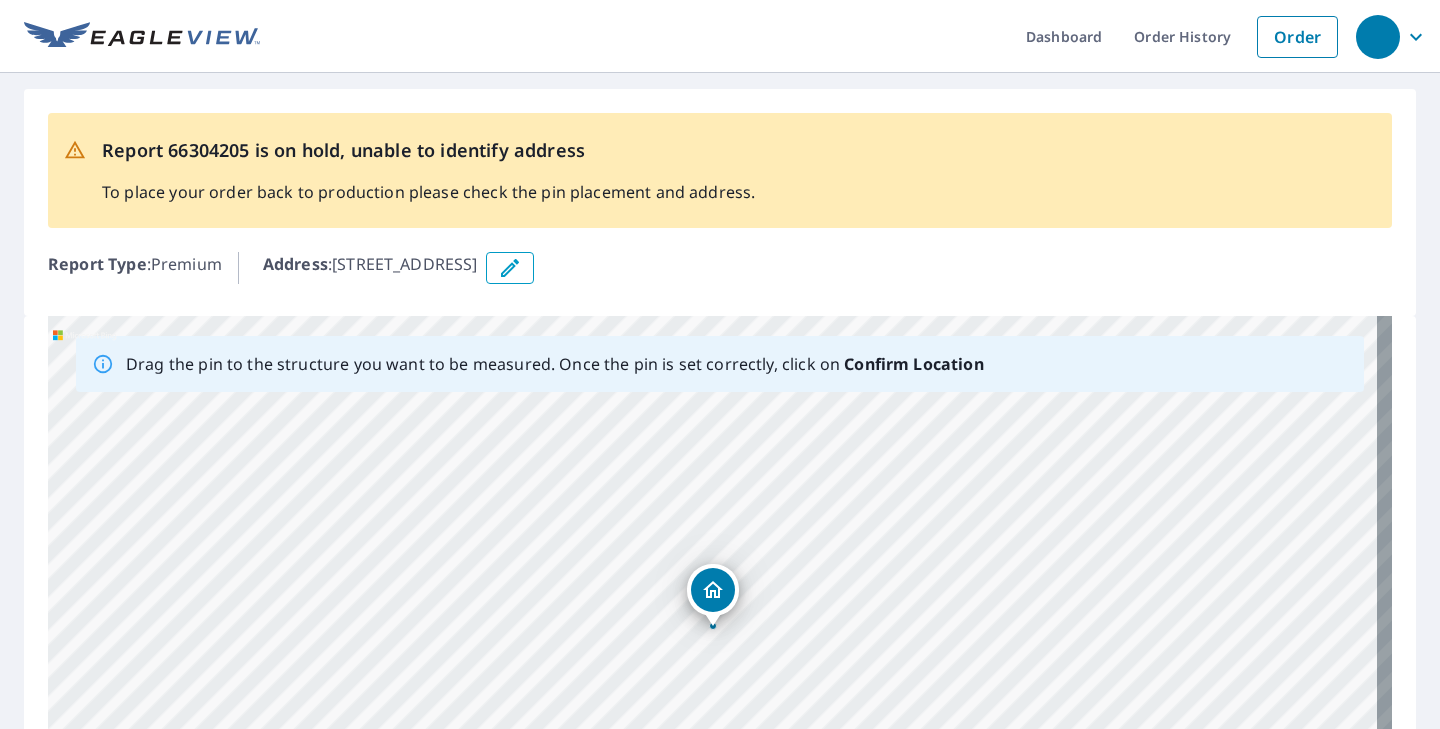 click at bounding box center [510, 268] 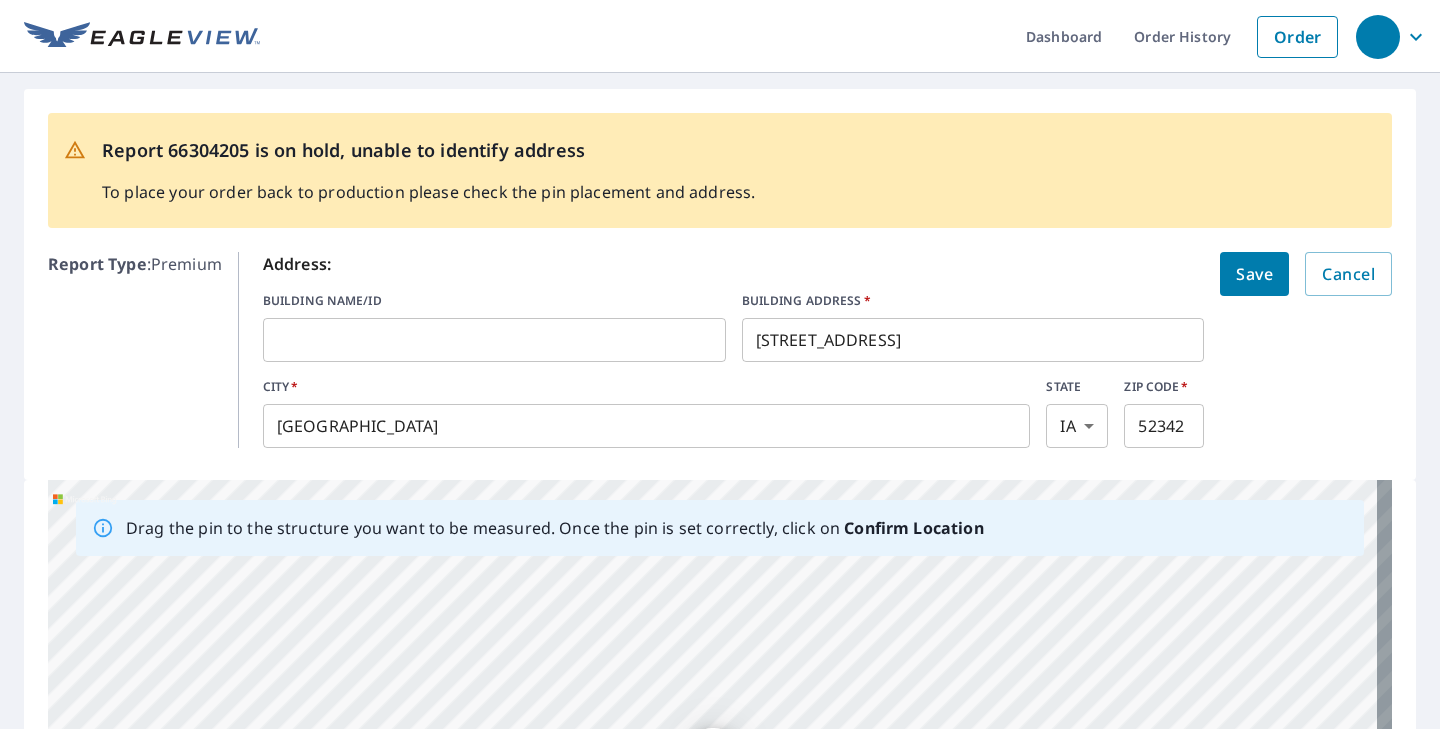 click on "Save" at bounding box center (1254, 274) 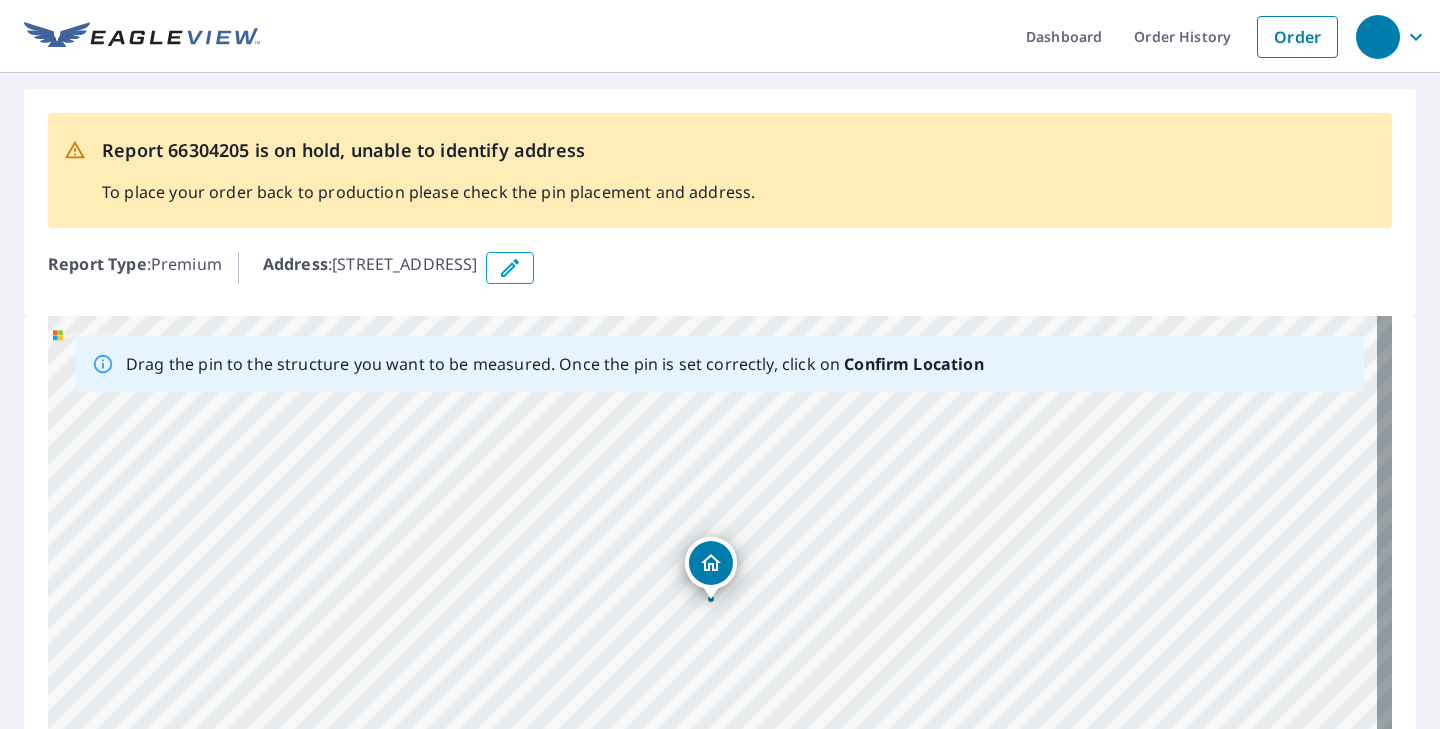 drag, startPoint x: 1081, startPoint y: 546, endPoint x: 1079, endPoint y: 519, distance: 27.073973 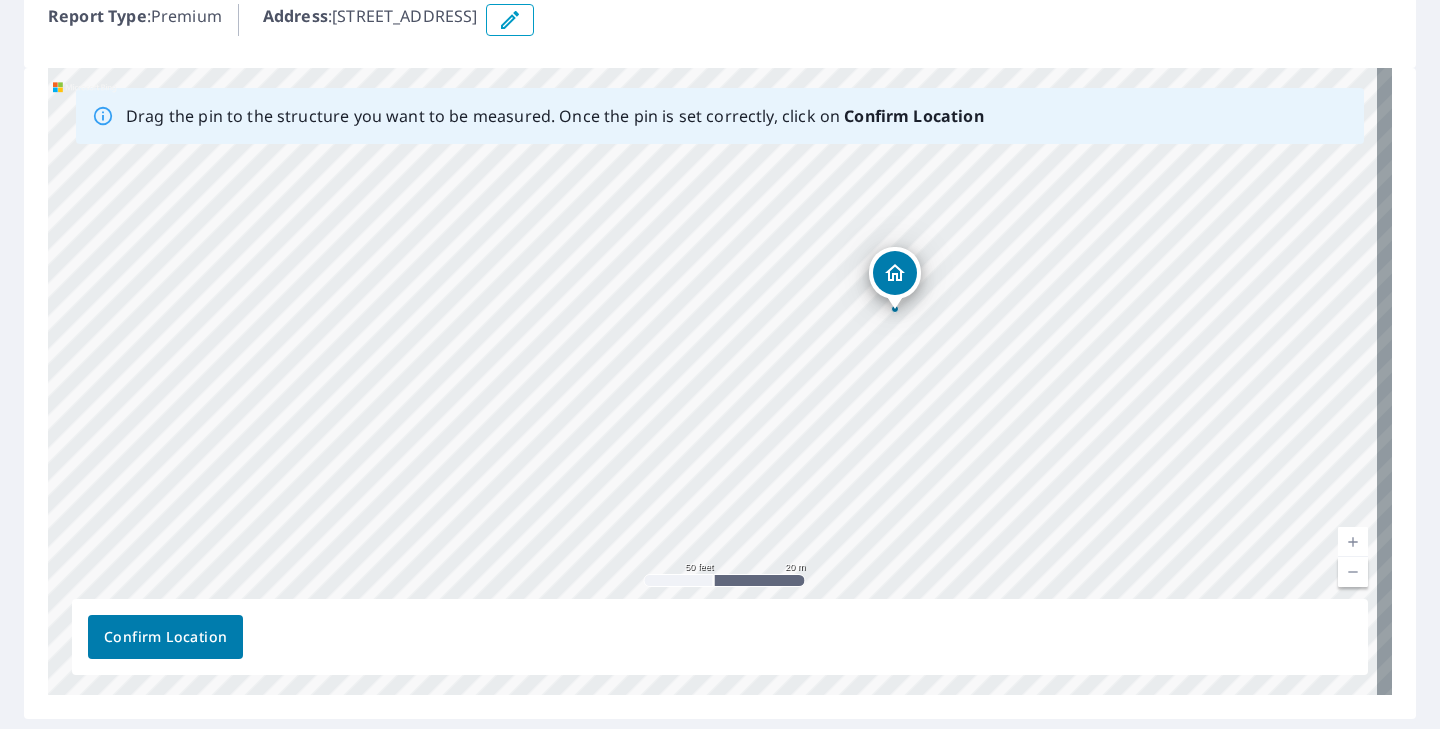 scroll, scrollTop: 292, scrollLeft: 0, axis: vertical 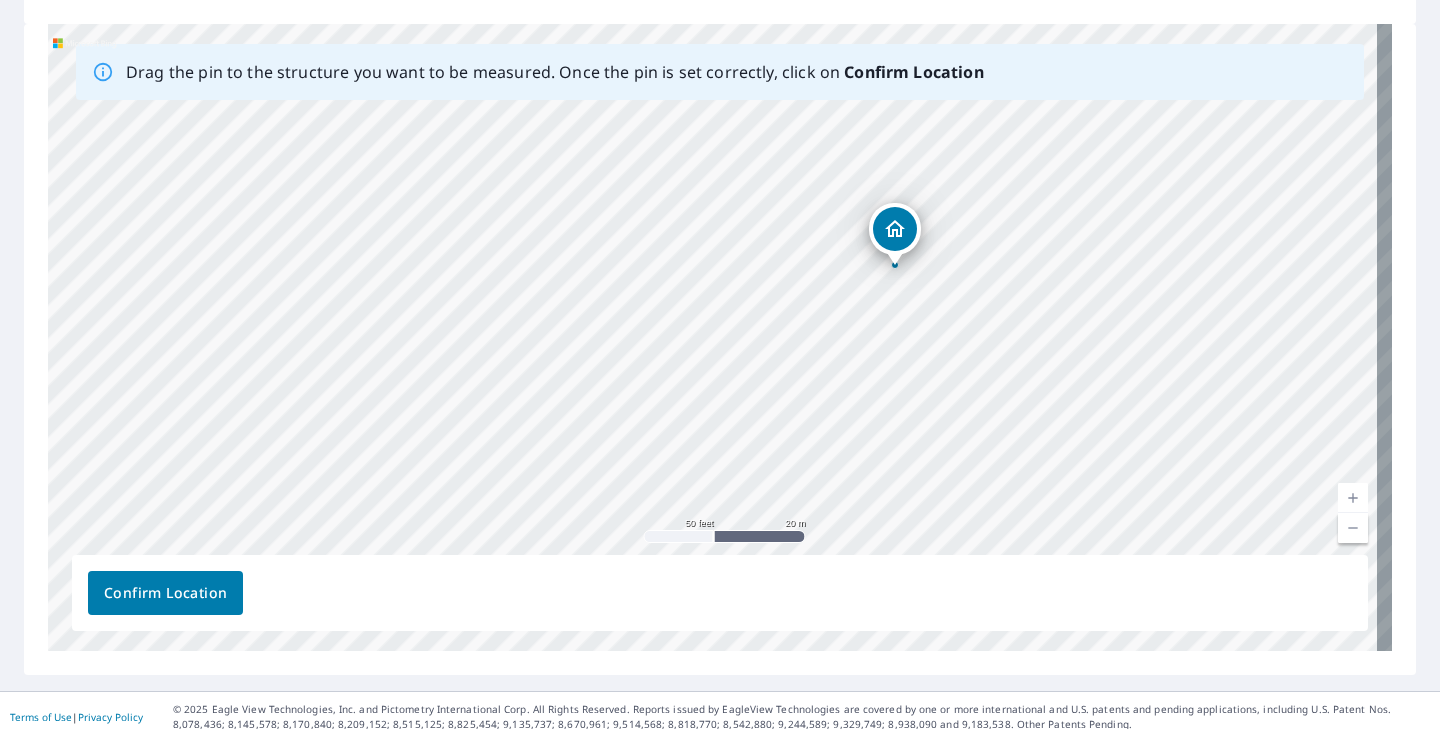 click on "Confirm Location" at bounding box center (165, 593) 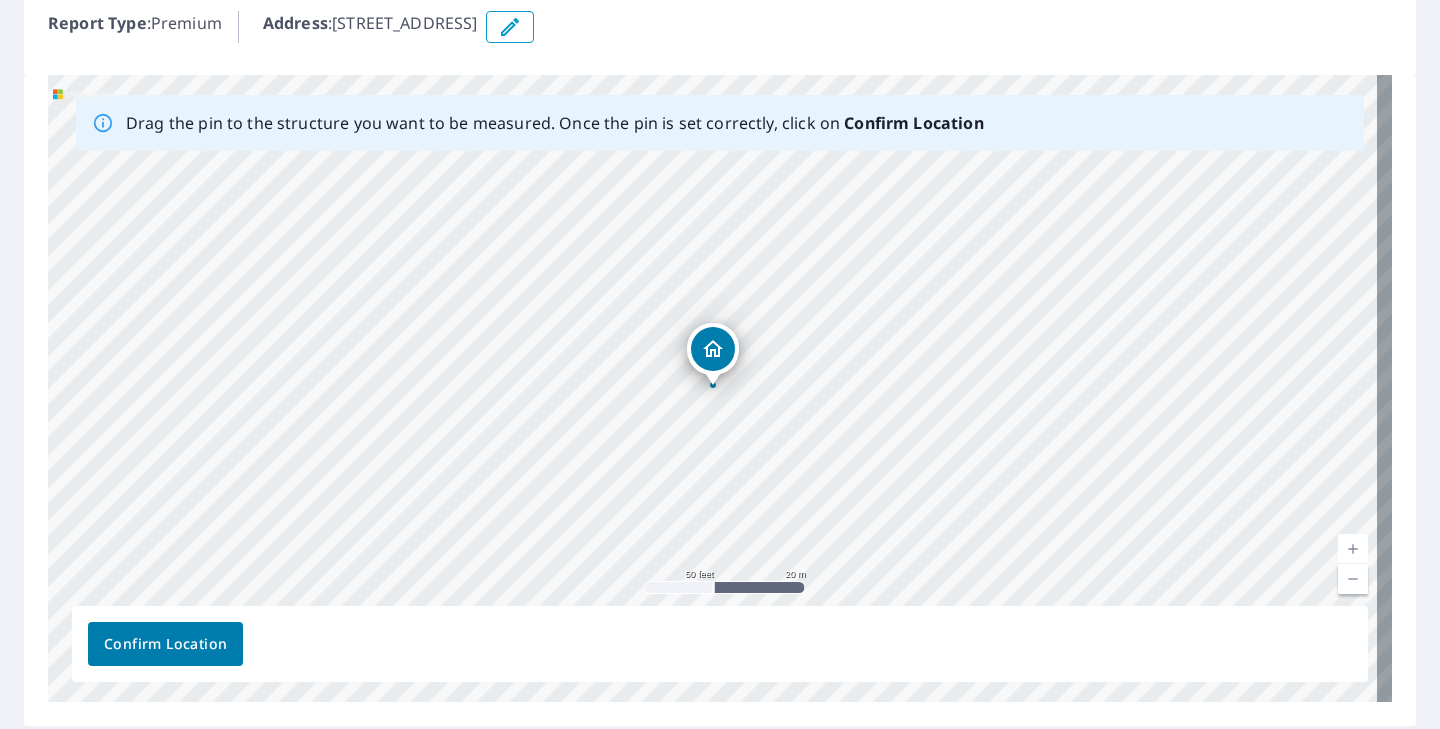 scroll, scrollTop: 0, scrollLeft: 0, axis: both 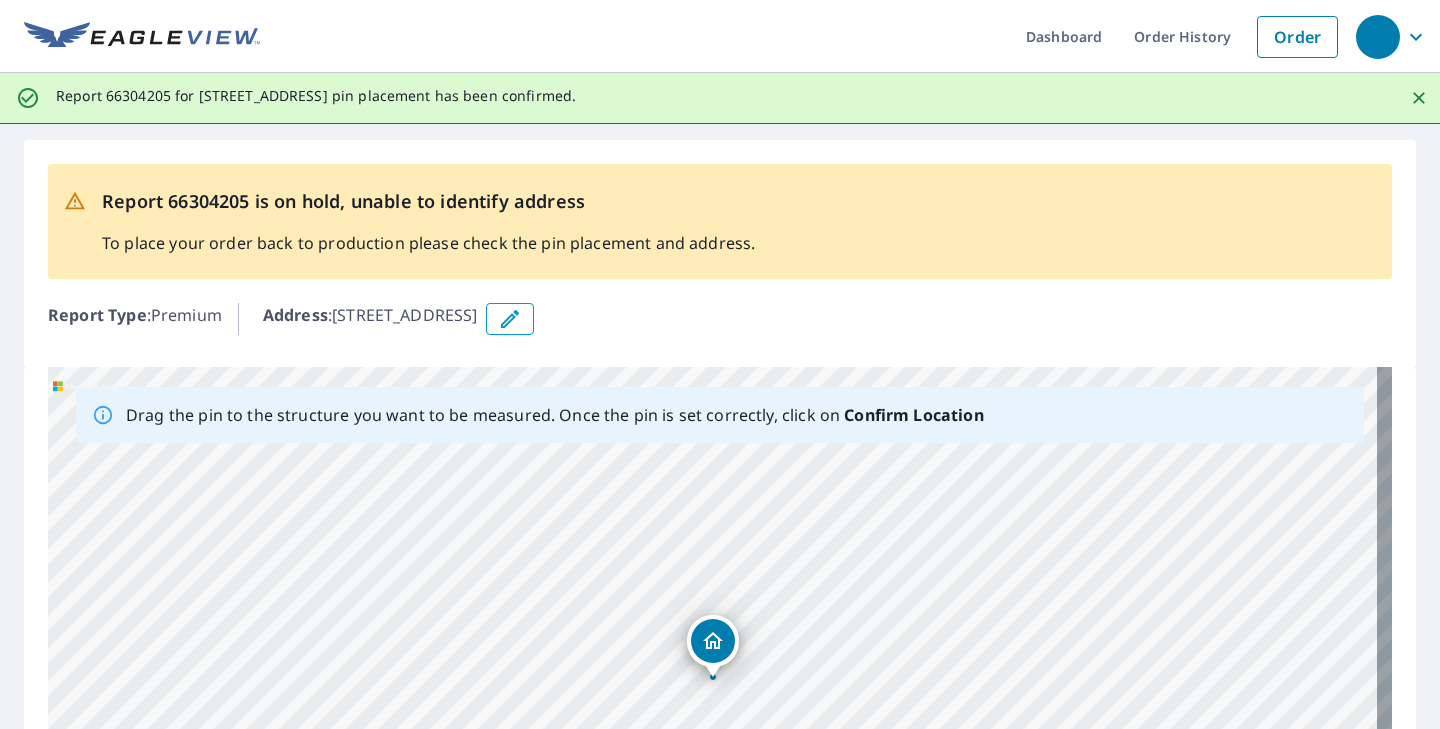 click on "Report 66304205 is on hold, unable to identify address To place your order back to production please check the pin placement and address. Report Type :  Premium Address :  300 N Green St, Toledo, IA, 52342 Drag the pin to the structure you want to be measured. Once the pin is set correctly, click on   Confirm Location 300 N Green St Toledo, IA 52342 Aerial Road A standard road map Aerial A detailed look from above Labels Labels 50 feet 20 m © 2025 TomTom, © Vexcel Imaging, © 2025 Microsoft Corporation,  © OpenStreetMap Terms Confirm Location" at bounding box center (720, 579) 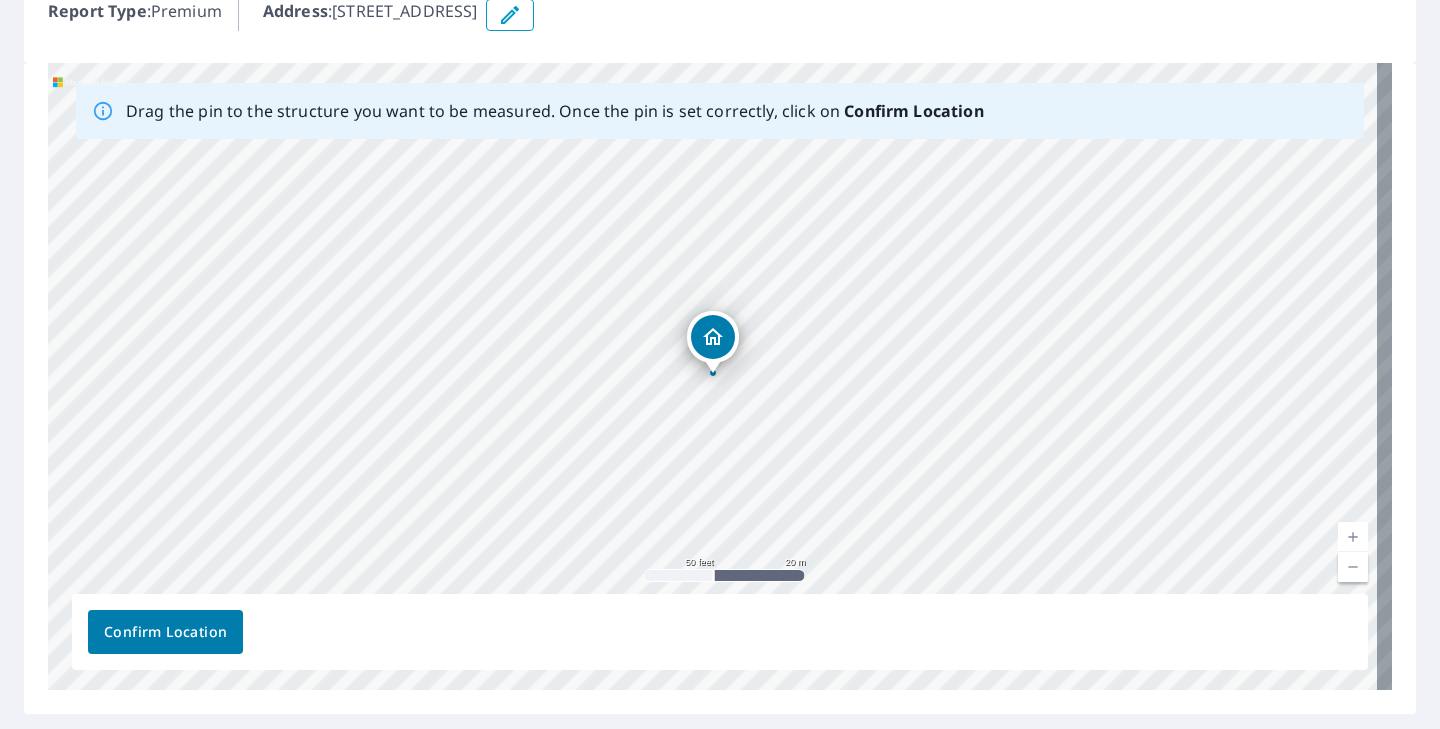 scroll, scrollTop: 305, scrollLeft: 0, axis: vertical 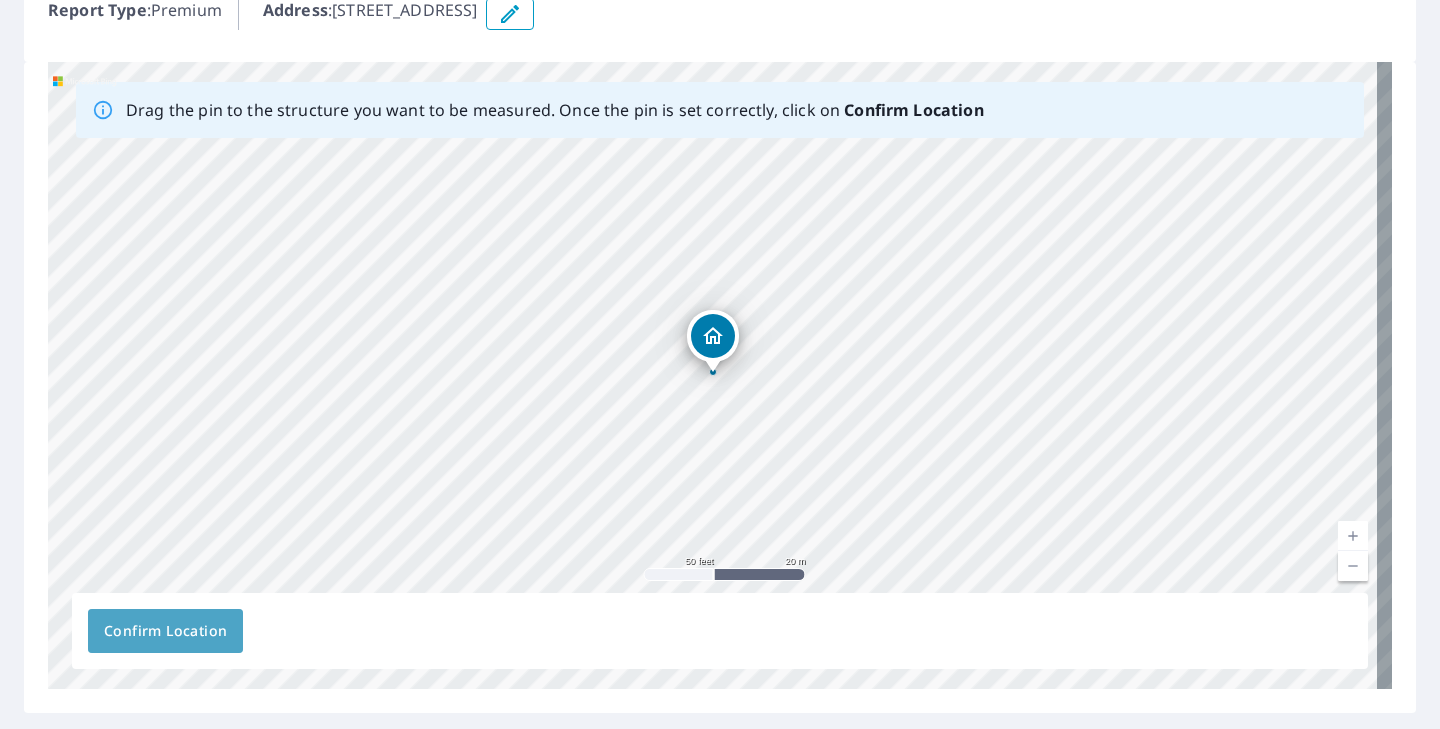 click on "Confirm Location" at bounding box center [165, 631] 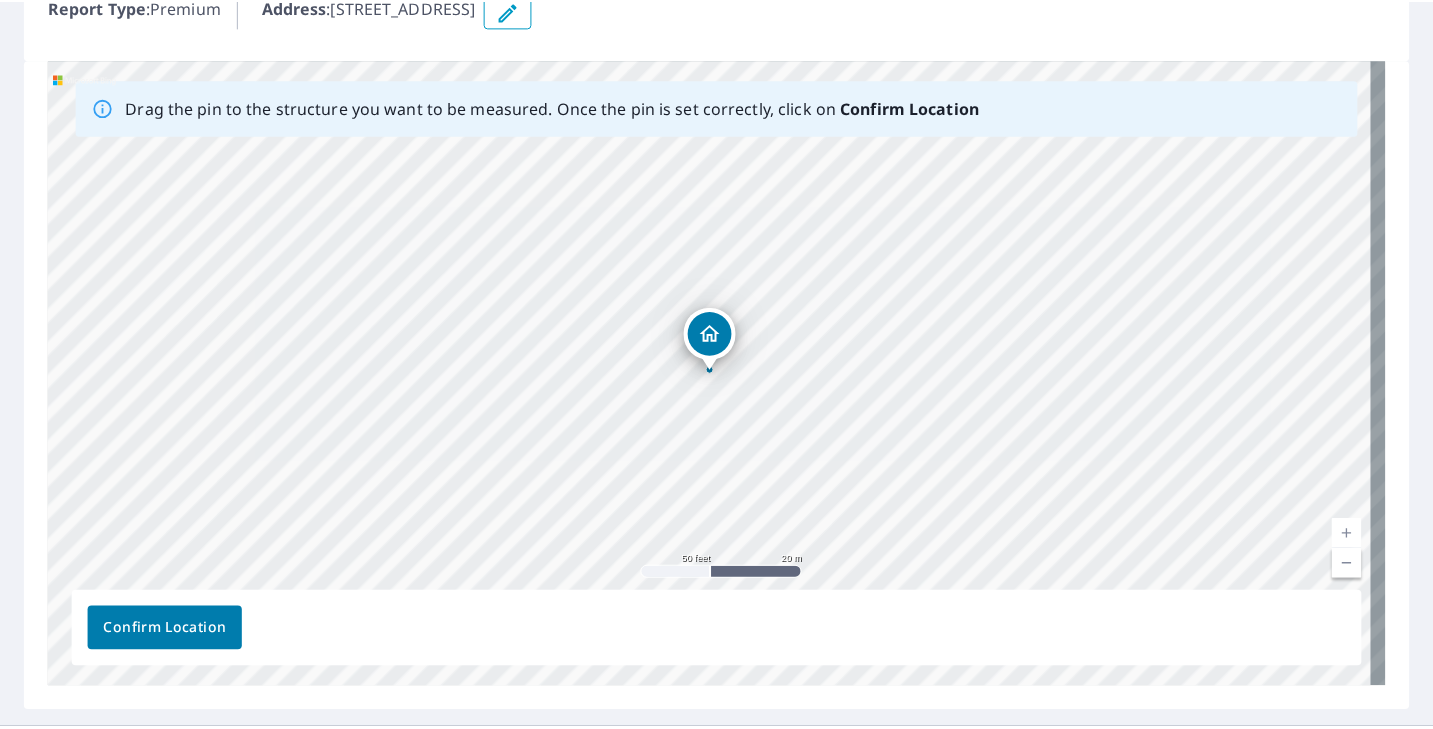 scroll, scrollTop: 0, scrollLeft: 0, axis: both 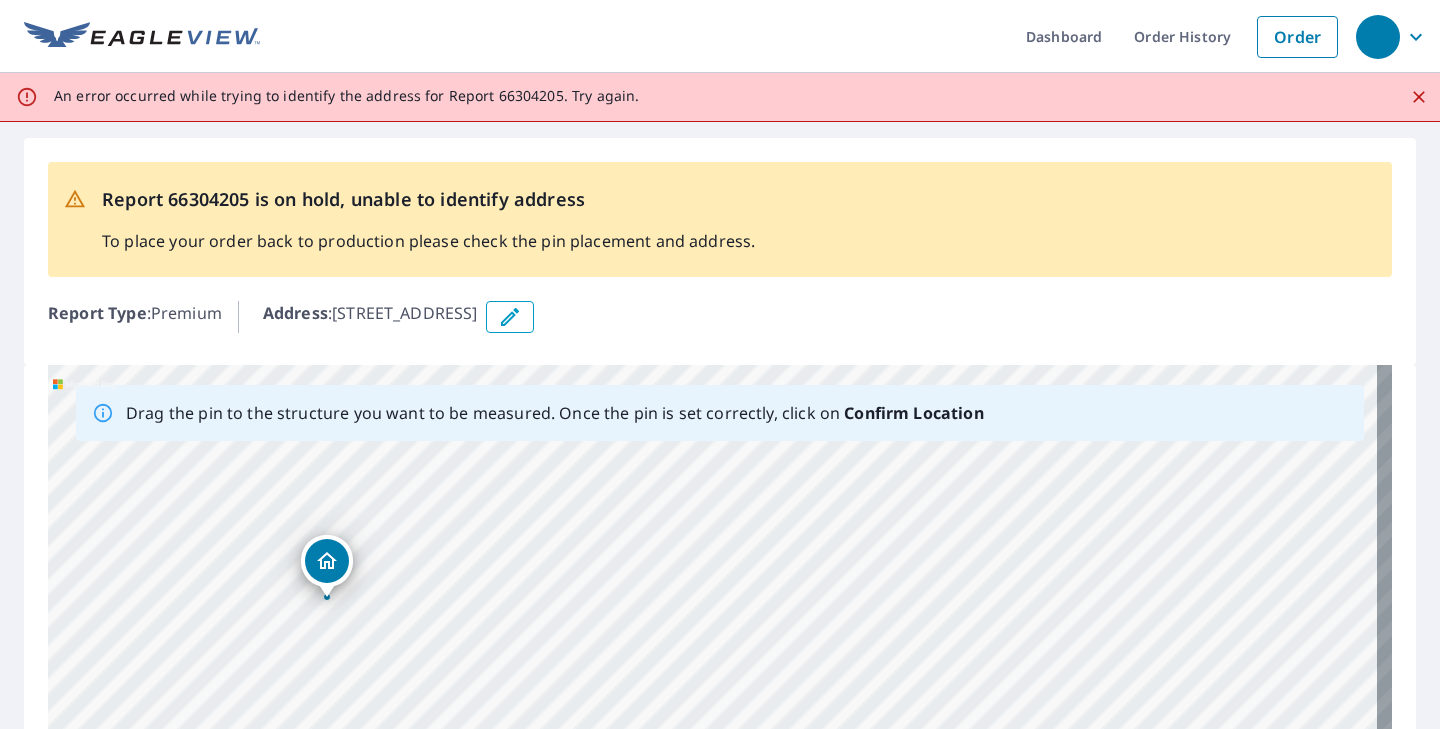 drag, startPoint x: 796, startPoint y: 621, endPoint x: 1235, endPoint y: 545, distance: 445.53003 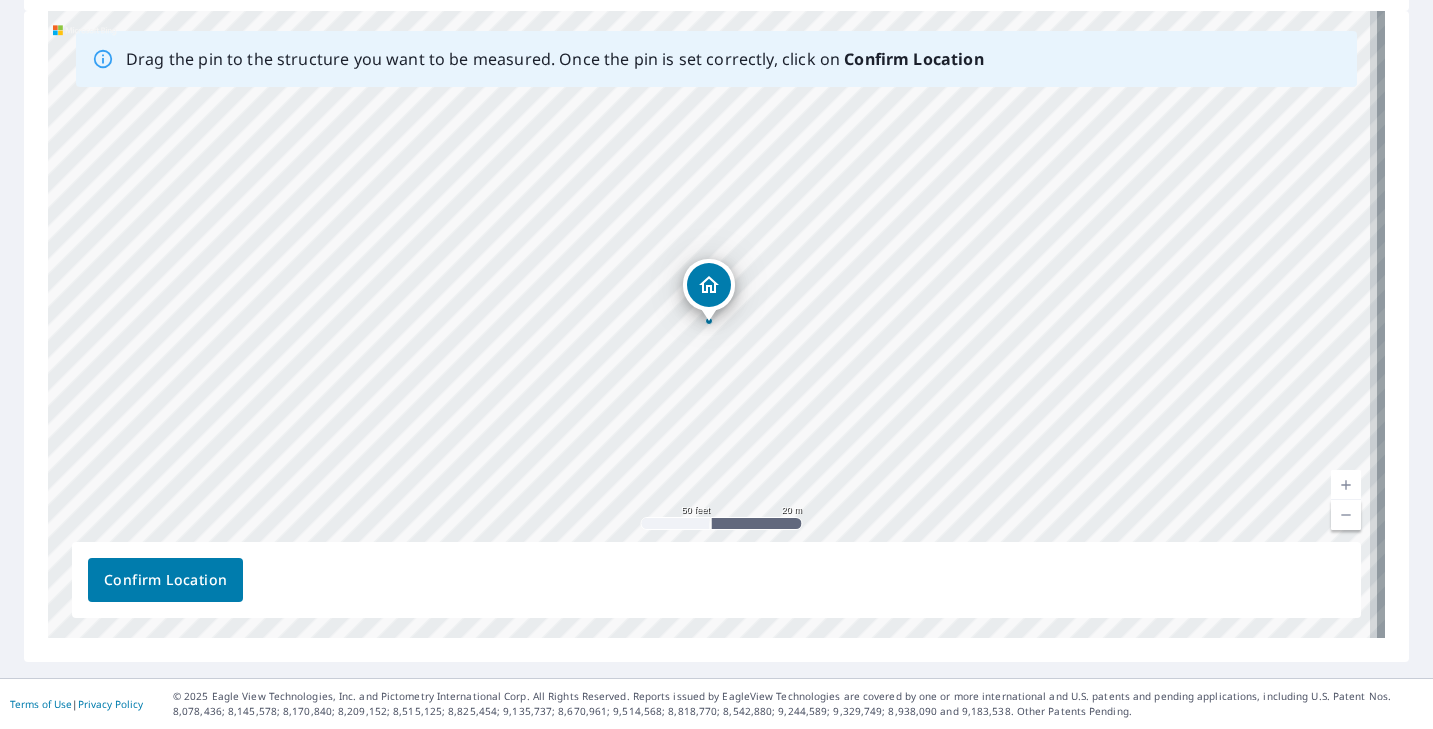 scroll, scrollTop: 354, scrollLeft: 0, axis: vertical 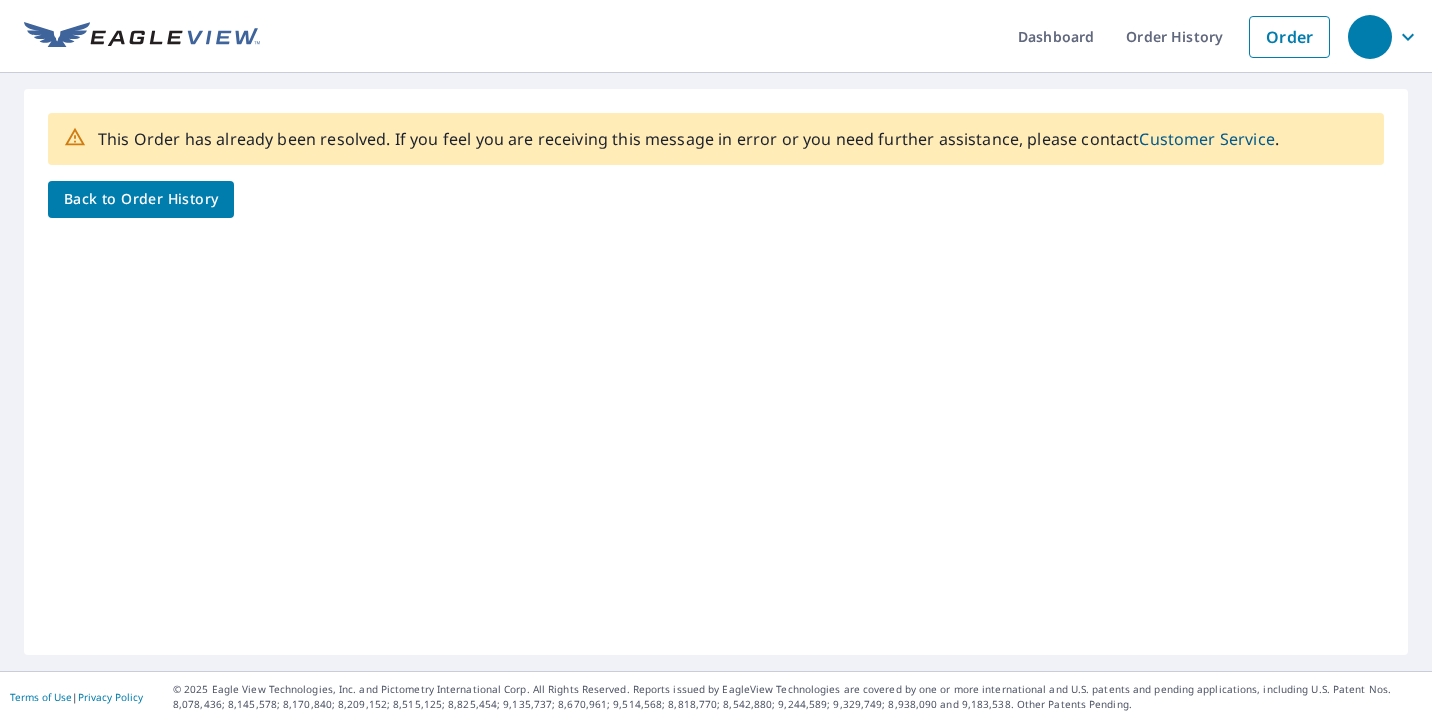click on "Back to Order History" at bounding box center (141, 199) 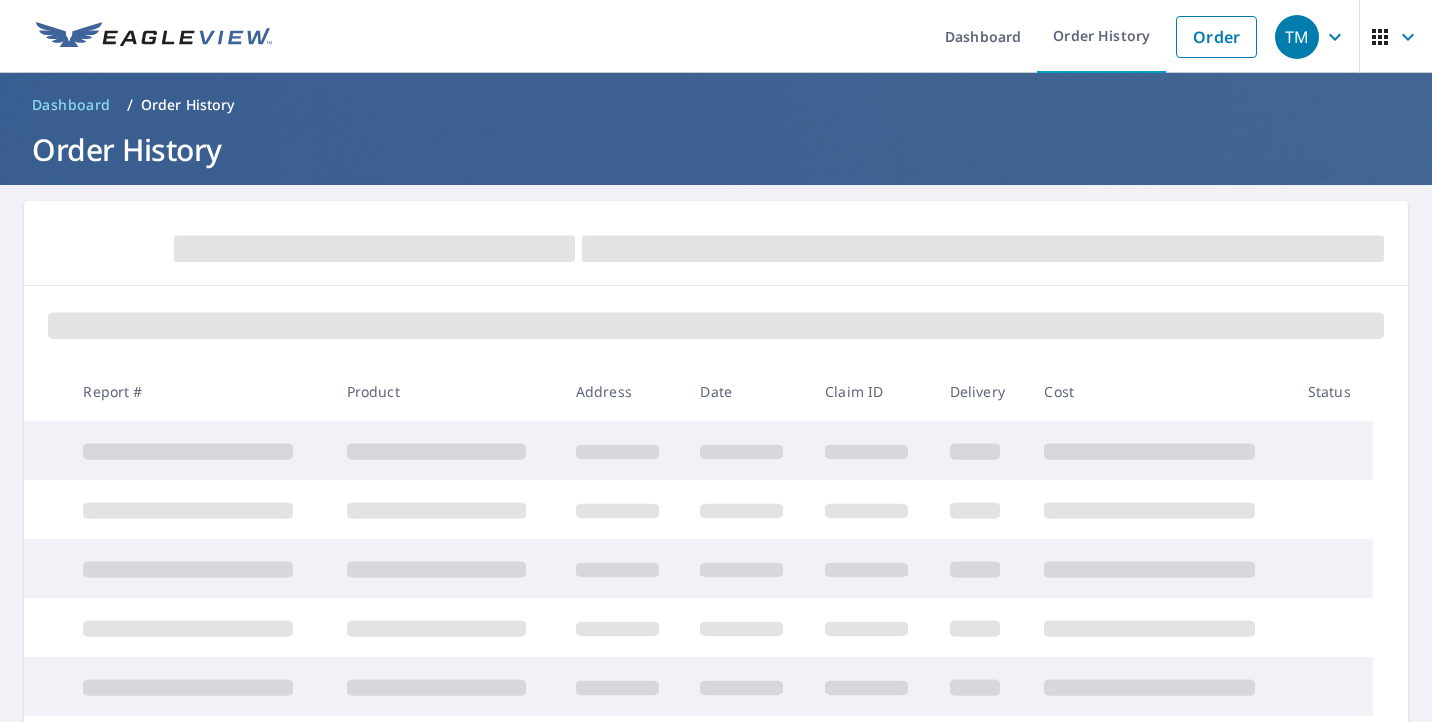 scroll, scrollTop: 0, scrollLeft: 0, axis: both 